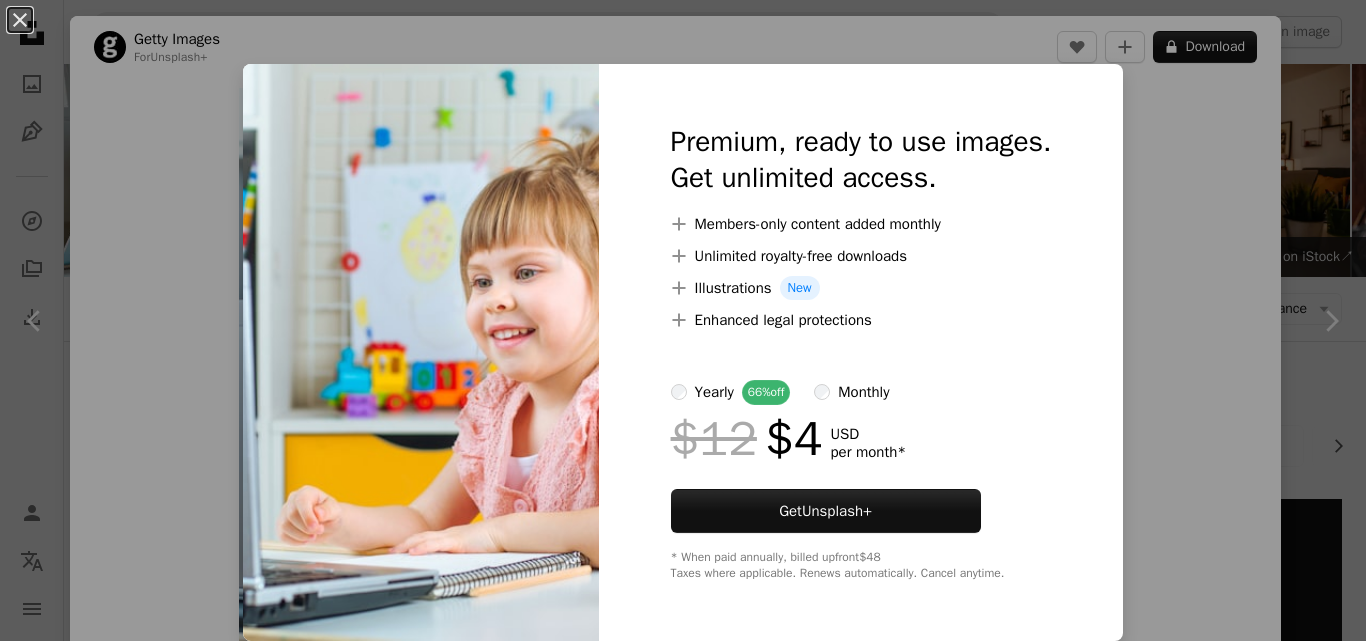 scroll, scrollTop: 1680, scrollLeft: 0, axis: vertical 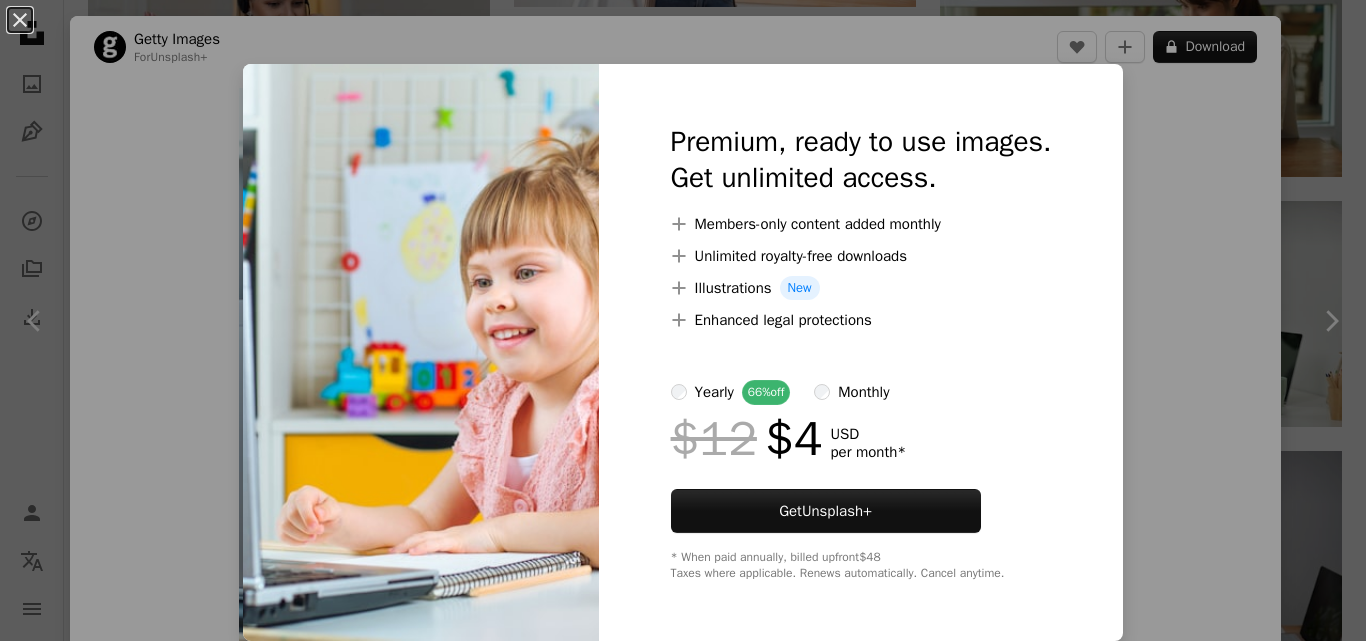 click on "An X shape Premium, ready to use images. Get unlimited access. A plus sign Members-only content added monthly A plus sign Unlimited royalty-free downloads A plus sign Illustrations  New A plus sign Enhanced legal protections yearly 66%  off monthly $12   $4 USD per month * Get  Unsplash+ * When paid annually, billed upfront  $48 Taxes where applicable. Renews automatically. Cancel anytime." at bounding box center [683, 320] 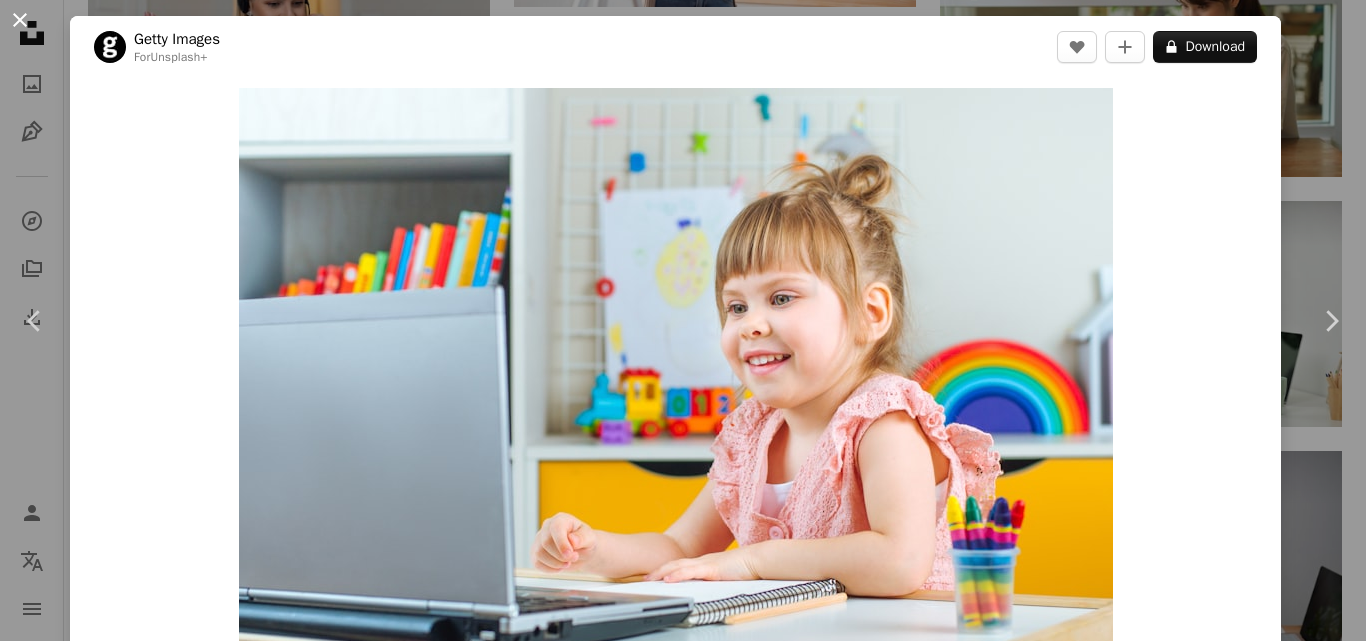 click on "An X shape" at bounding box center [20, 20] 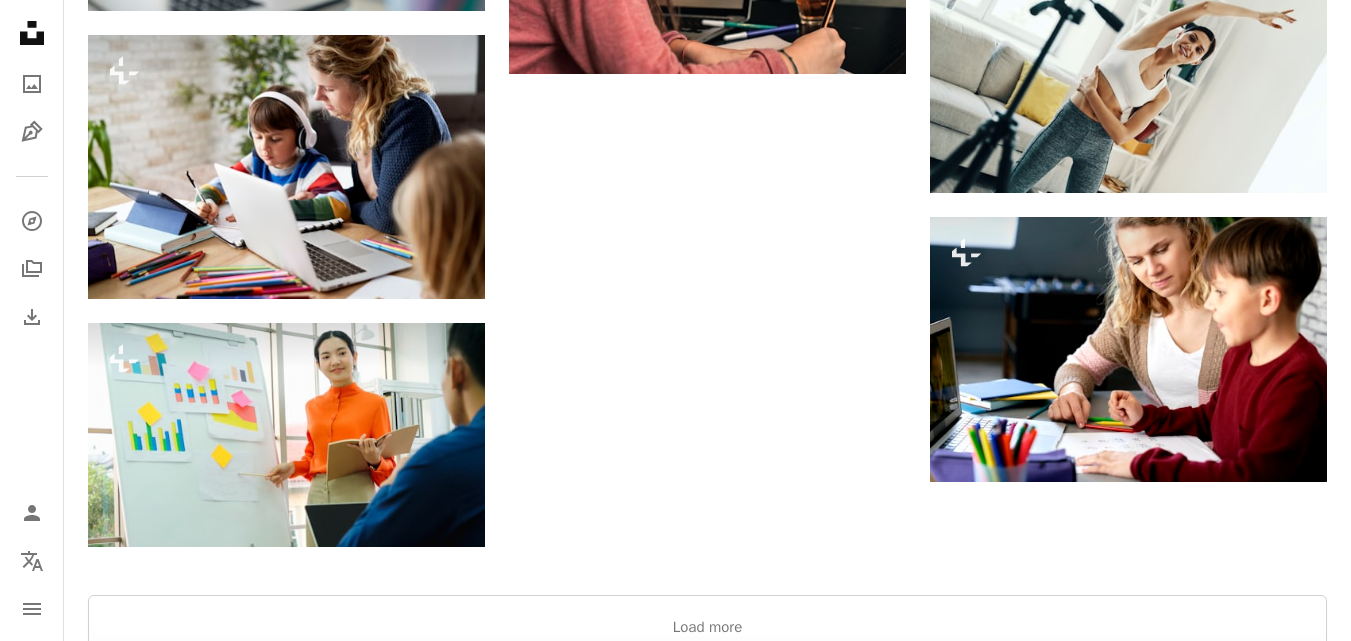 scroll, scrollTop: 4440, scrollLeft: 0, axis: vertical 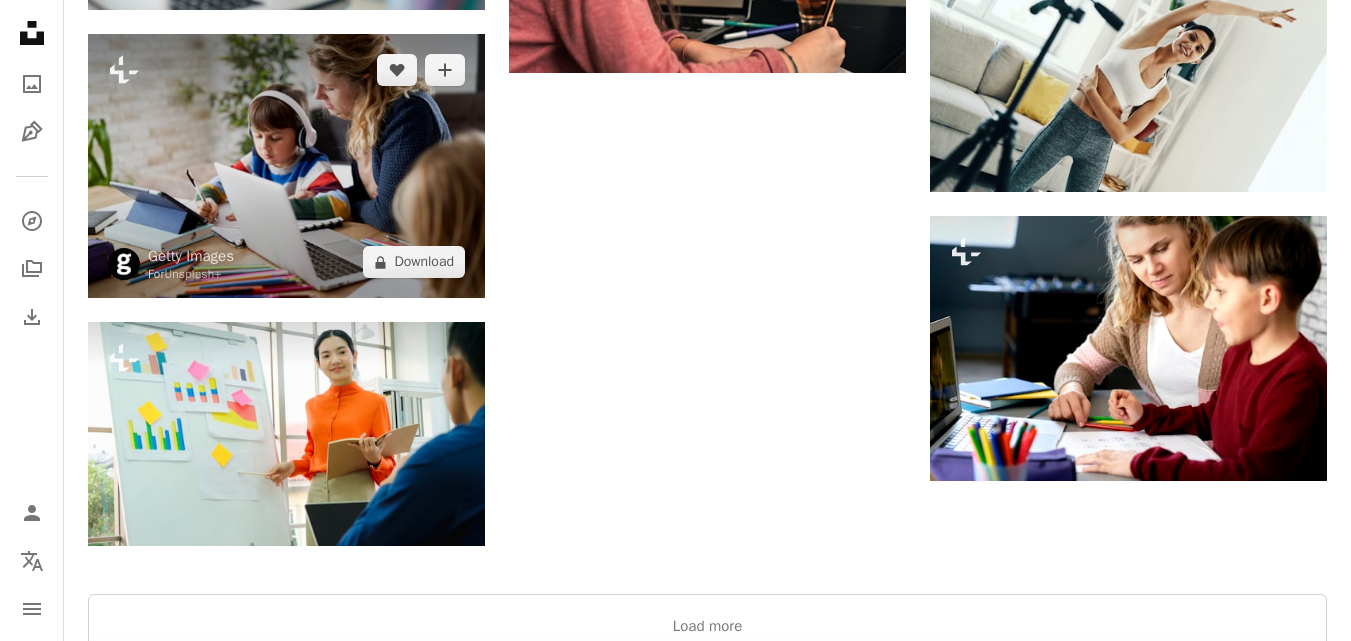 click at bounding box center (286, 166) 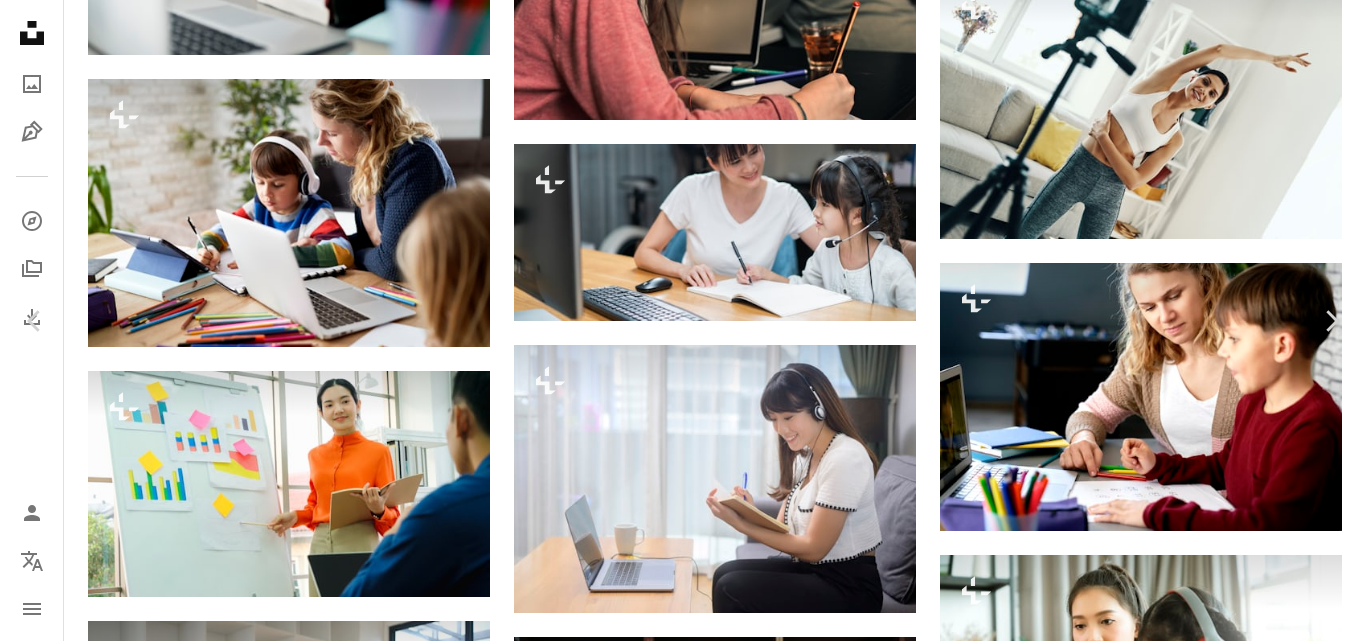 click on "An X shape" at bounding box center (20, 20) 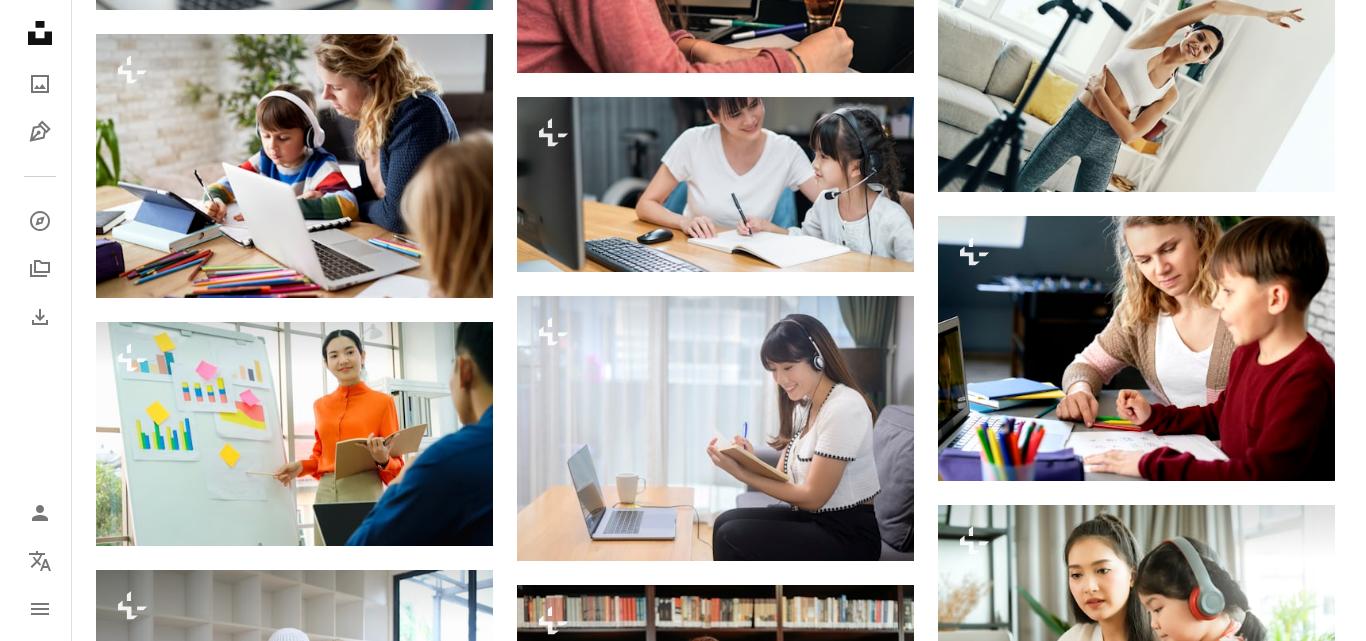 scroll, scrollTop: 5000, scrollLeft: 0, axis: vertical 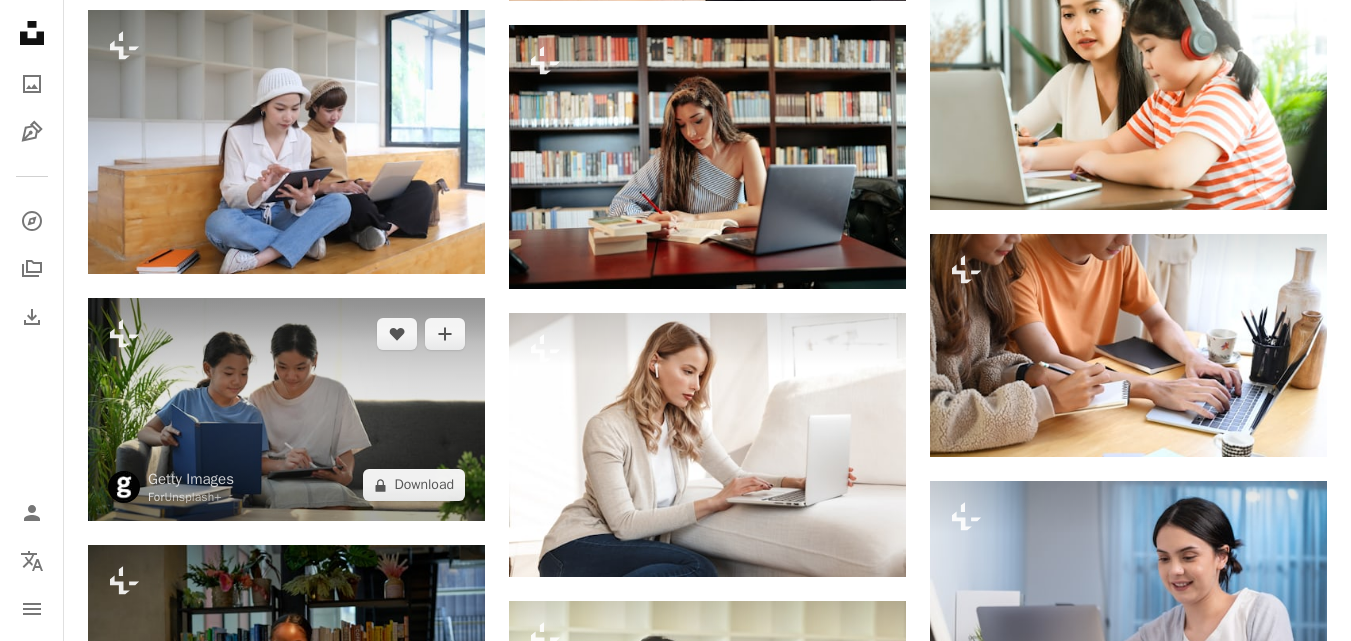 click at bounding box center (286, 409) 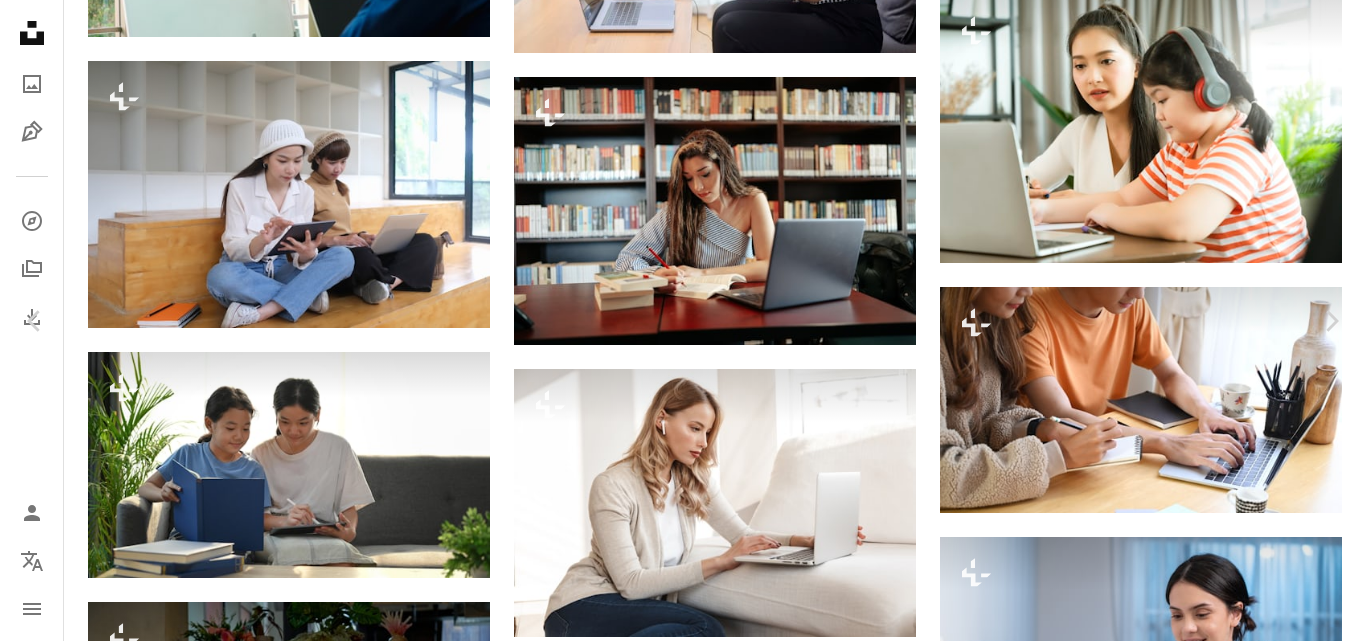 scroll, scrollTop: 1122, scrollLeft: 0, axis: vertical 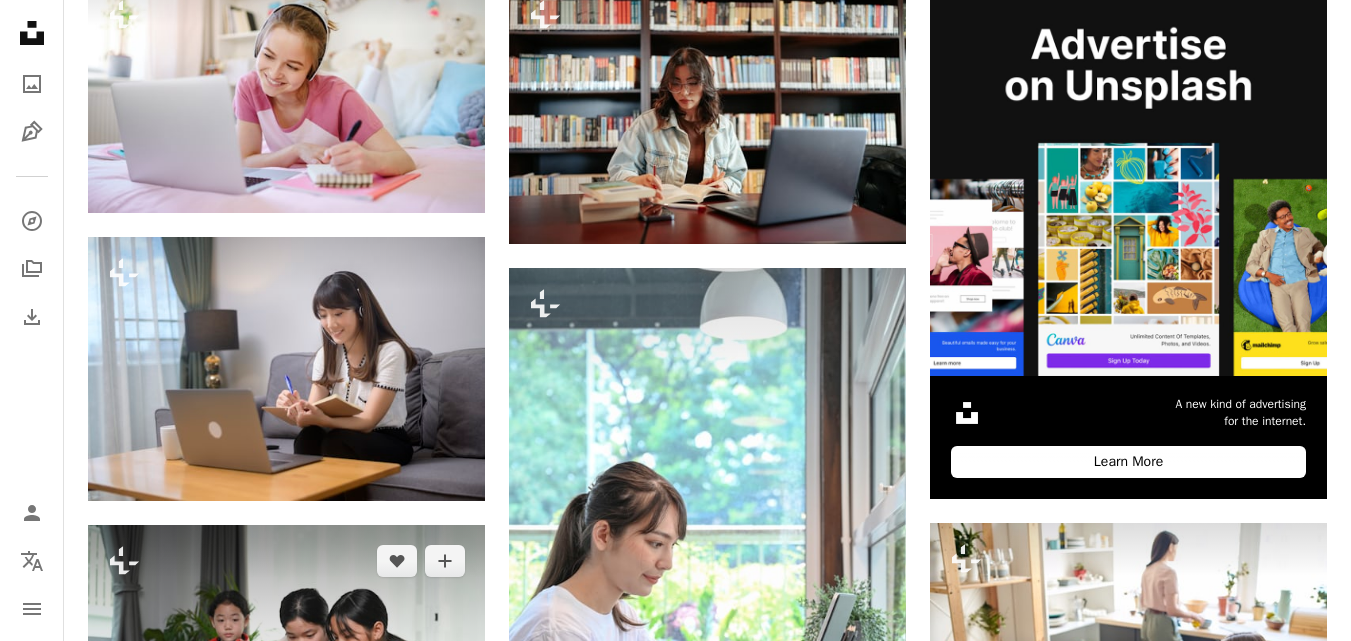 click at bounding box center (286, 657) 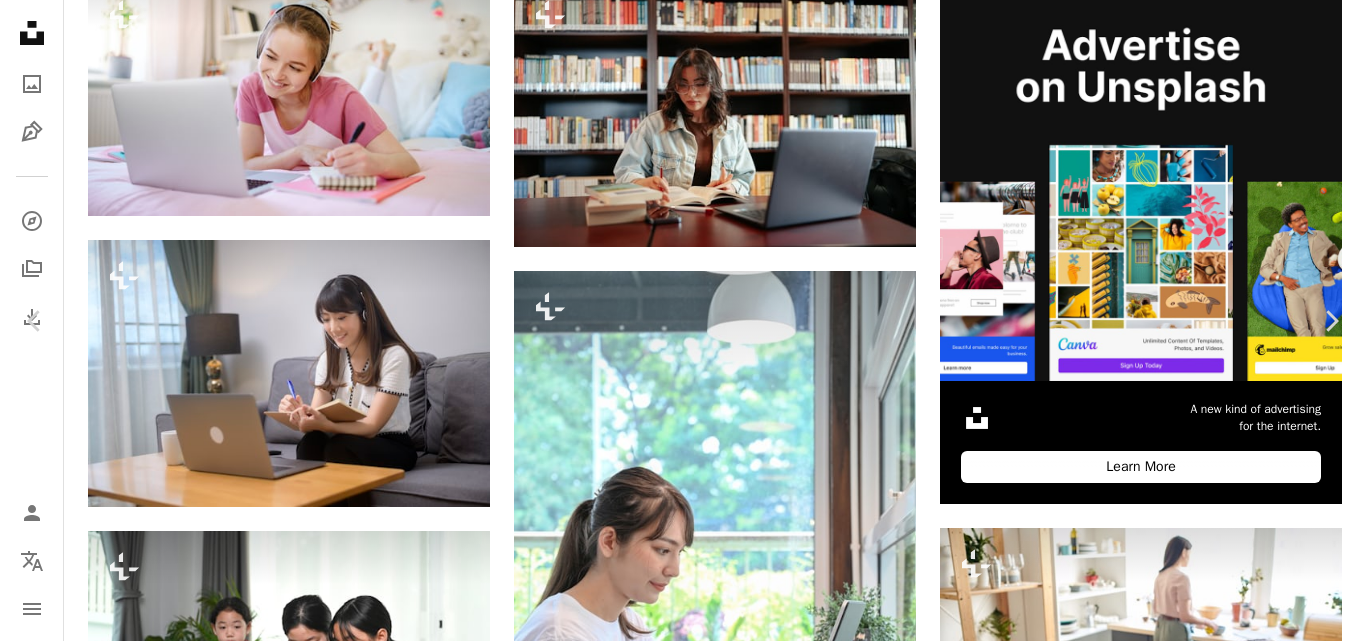 click on "Zoom in" at bounding box center [675, 8178] 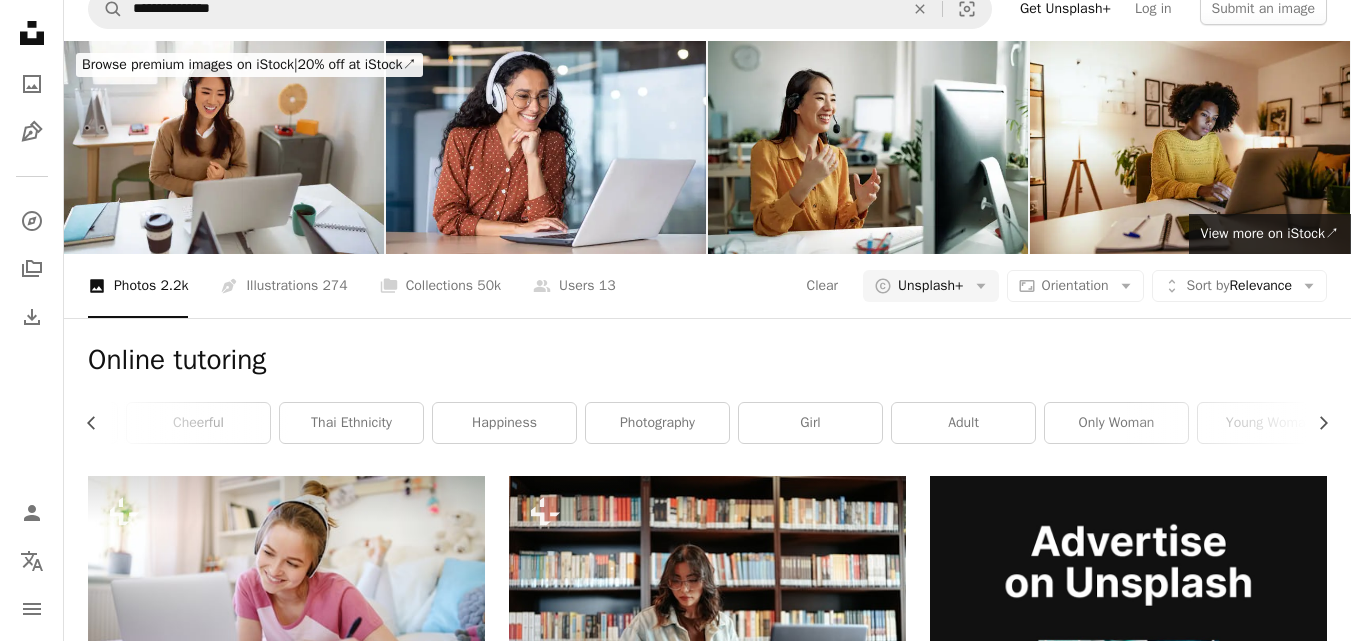 scroll, scrollTop: 0, scrollLeft: 0, axis: both 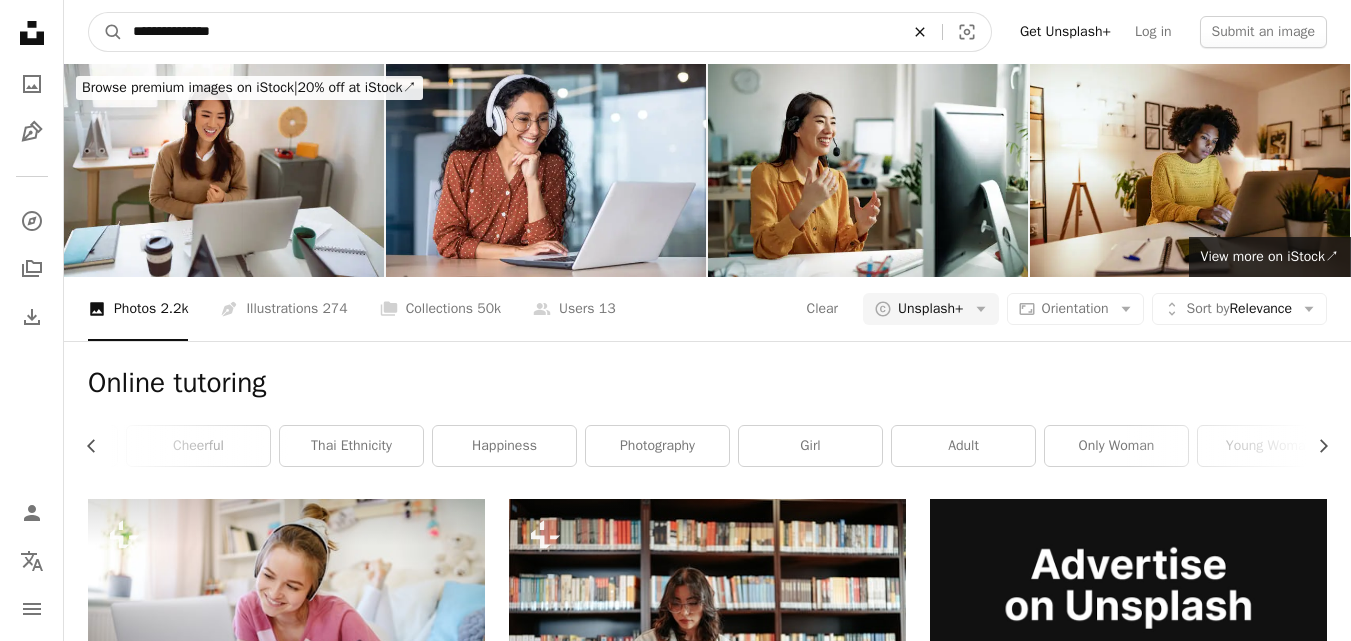 click on "An X shape" 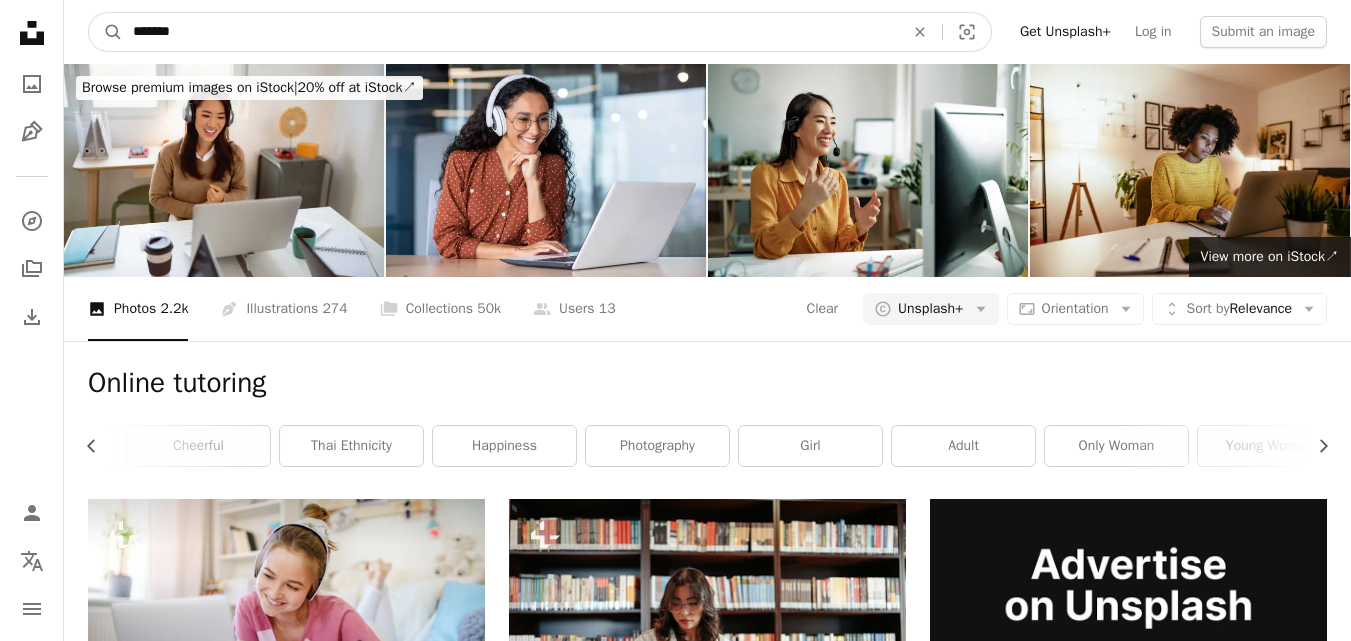 type on "********" 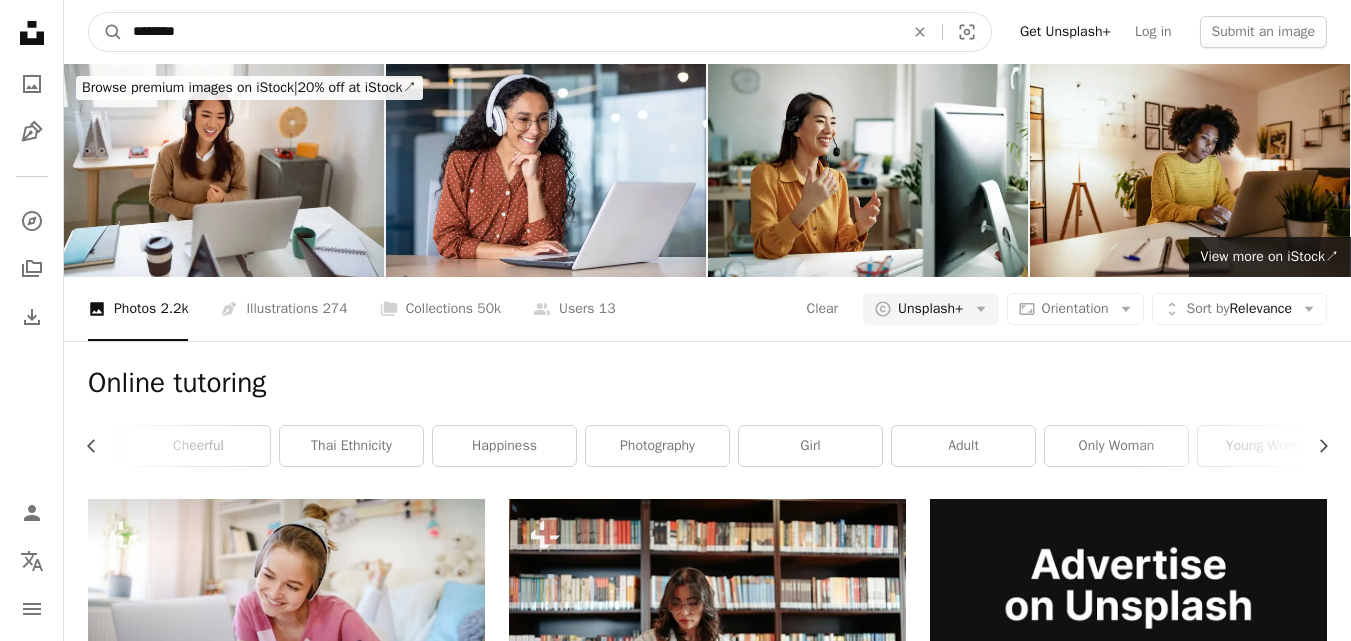 click on "A magnifying glass" at bounding box center (106, 32) 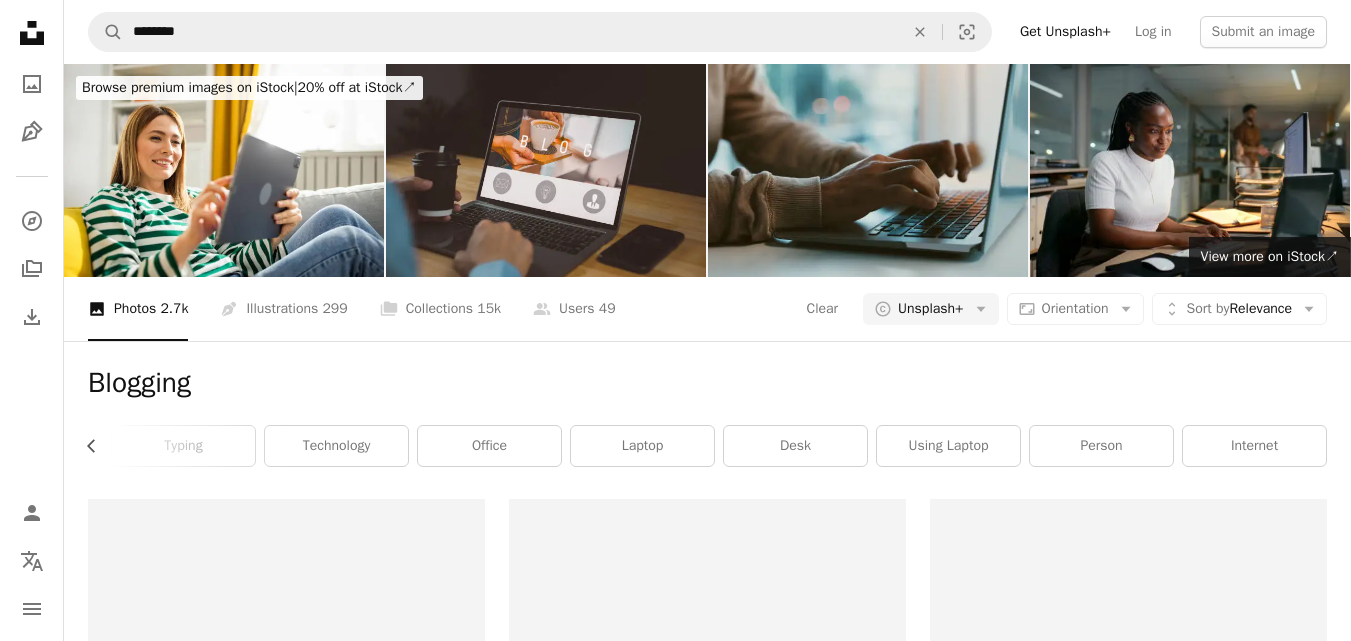 scroll, scrollTop: 0, scrollLeft: 436, axis: horizontal 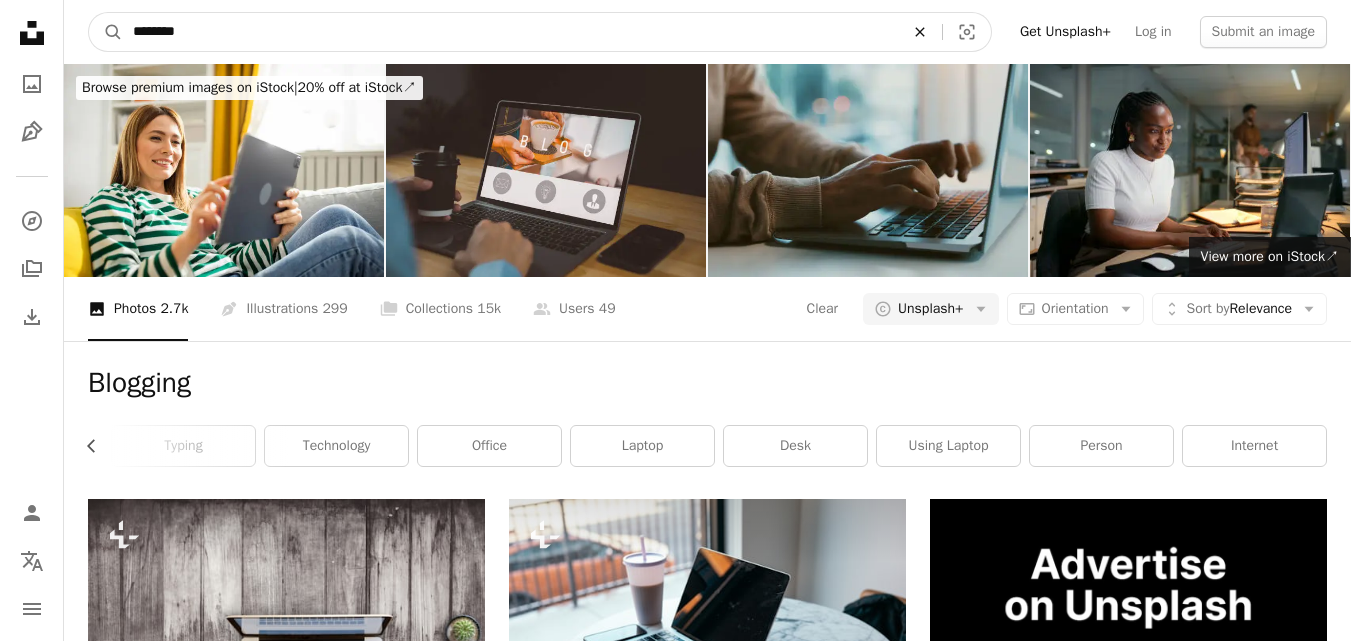 click on "An X shape" at bounding box center (920, 32) 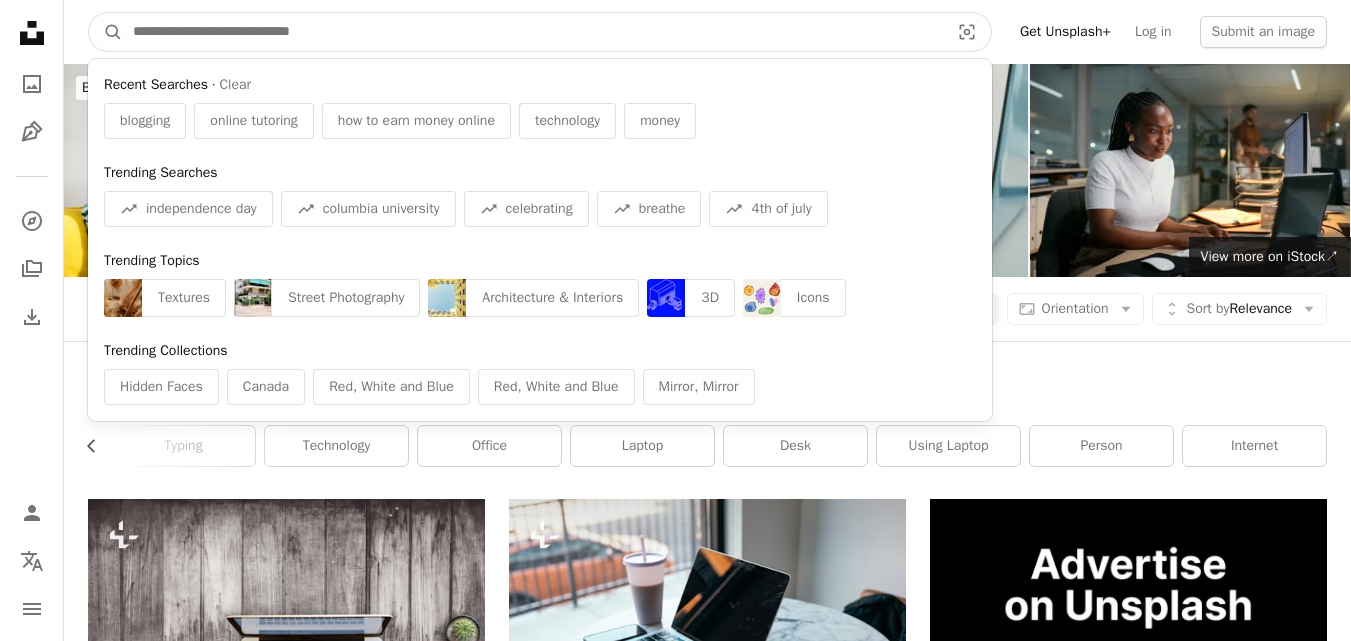 click at bounding box center [533, 32] 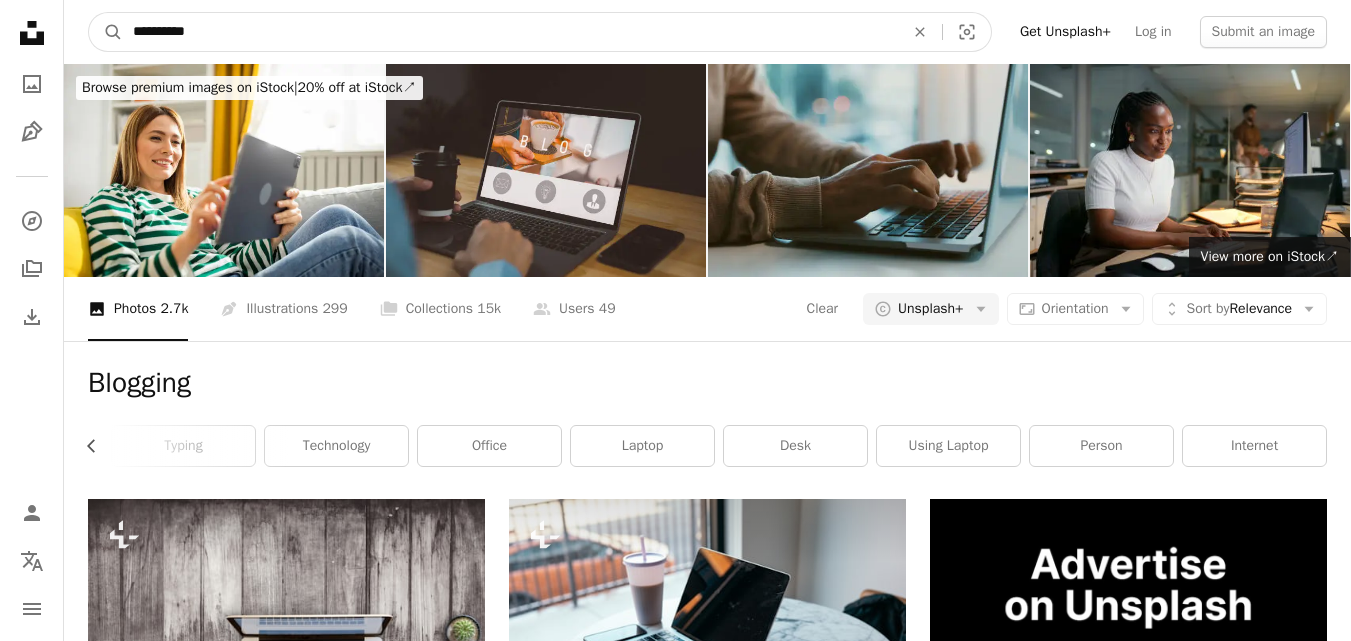 type on "**********" 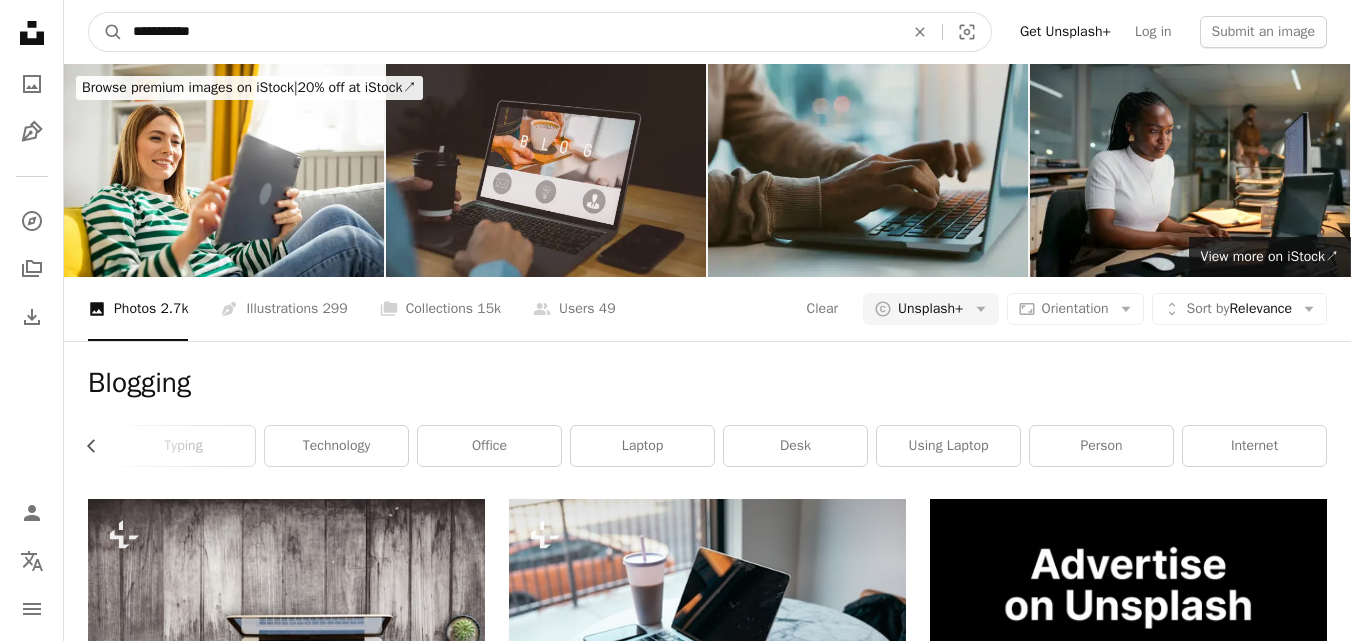 click on "A magnifying glass" at bounding box center [106, 32] 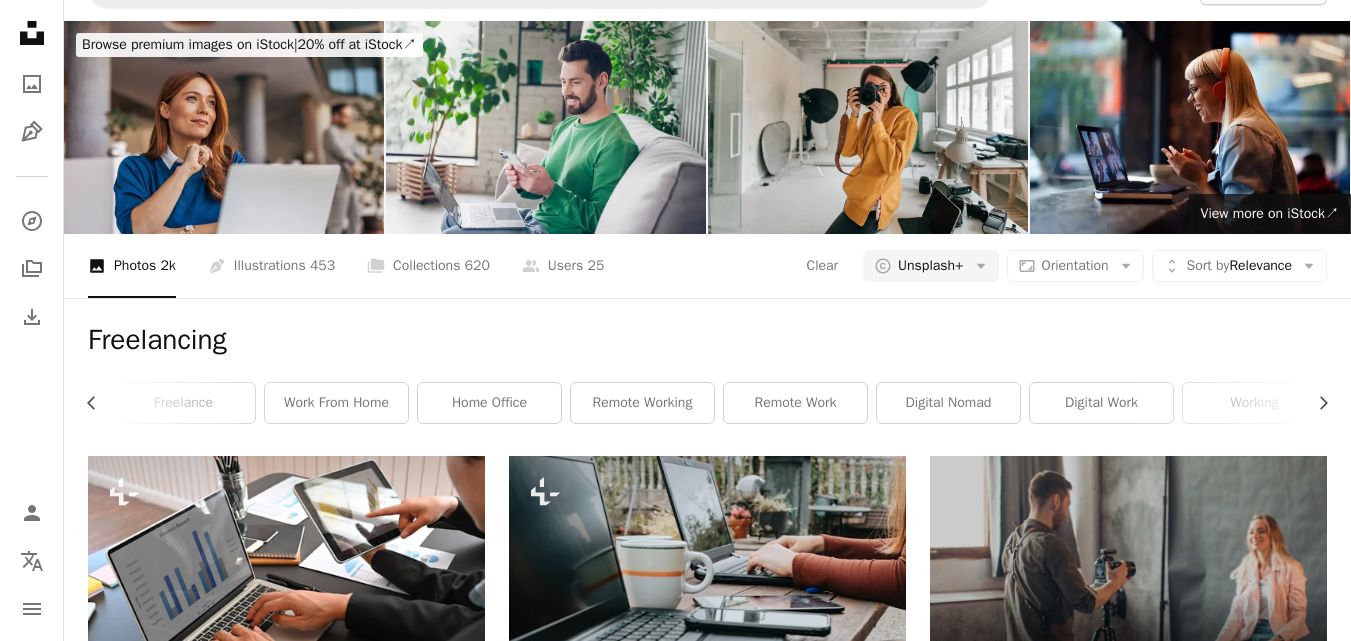 scroll, scrollTop: 0, scrollLeft: 0, axis: both 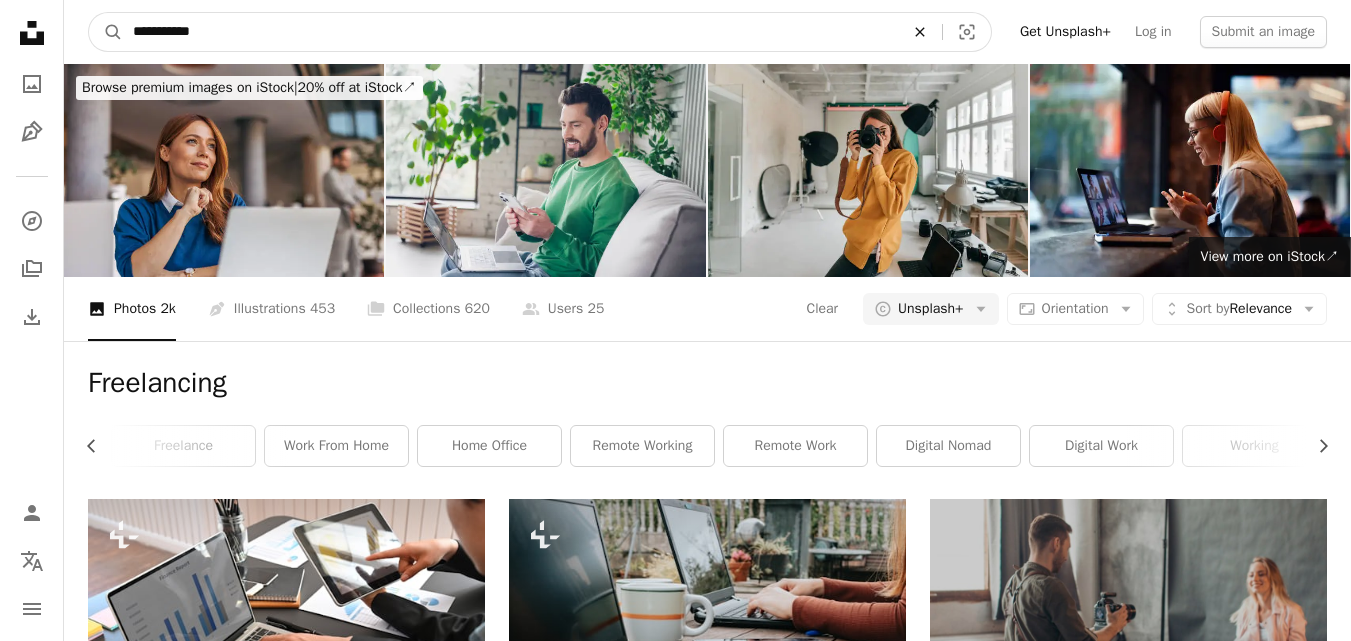 click on "An X shape" at bounding box center [920, 32] 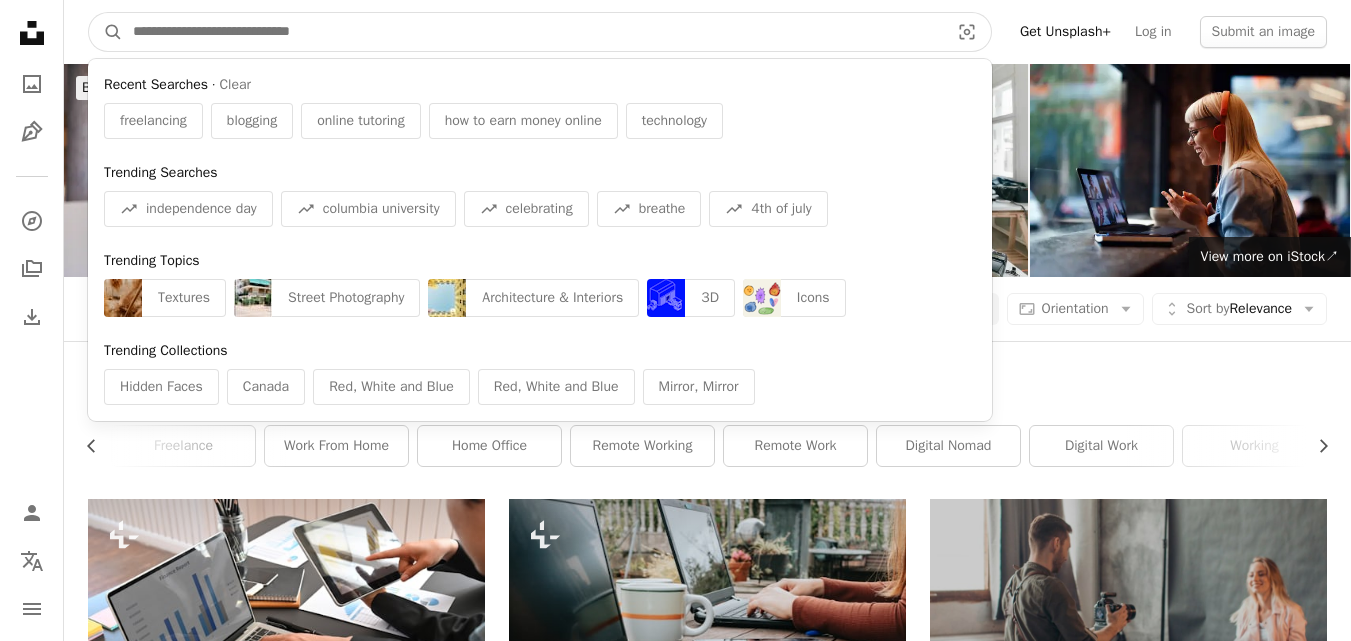 click at bounding box center (533, 32) 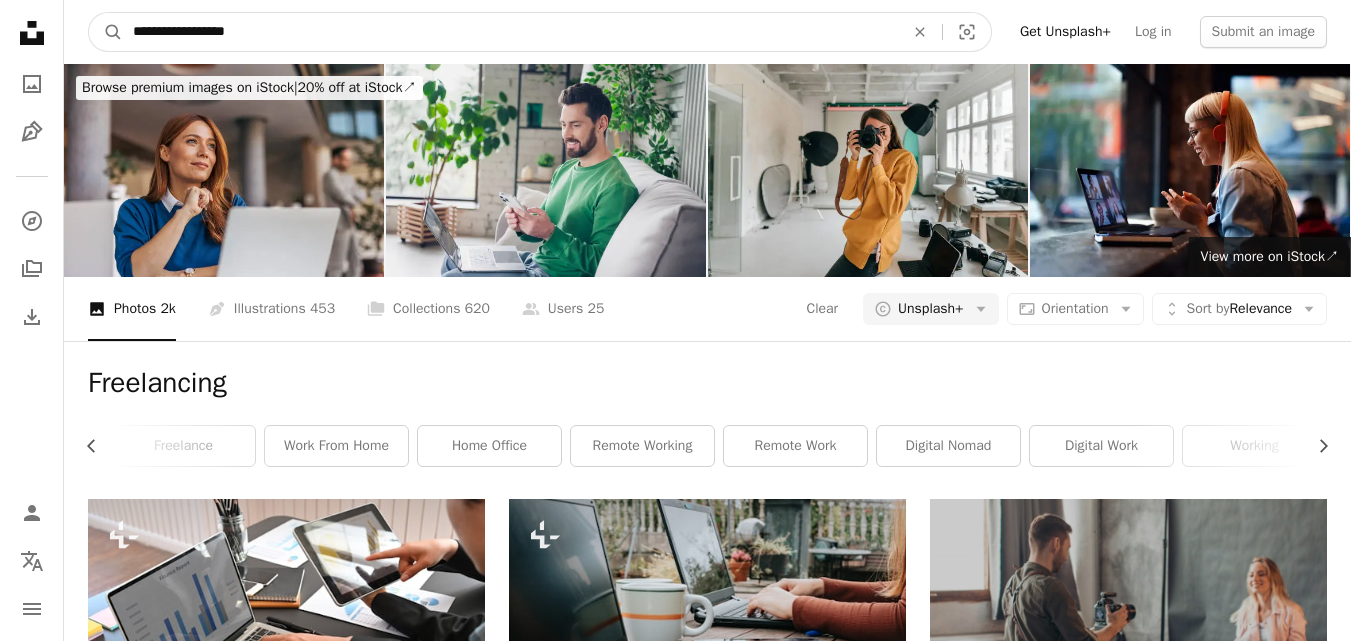 type on "**********" 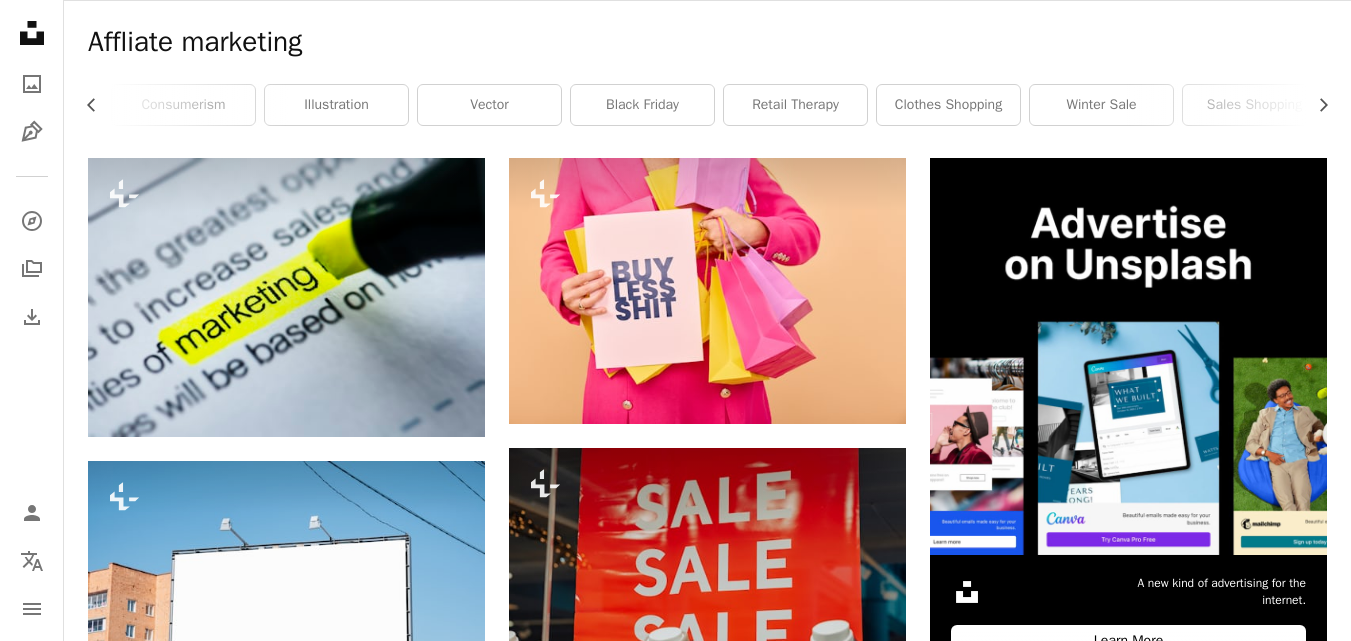 scroll, scrollTop: 360, scrollLeft: 0, axis: vertical 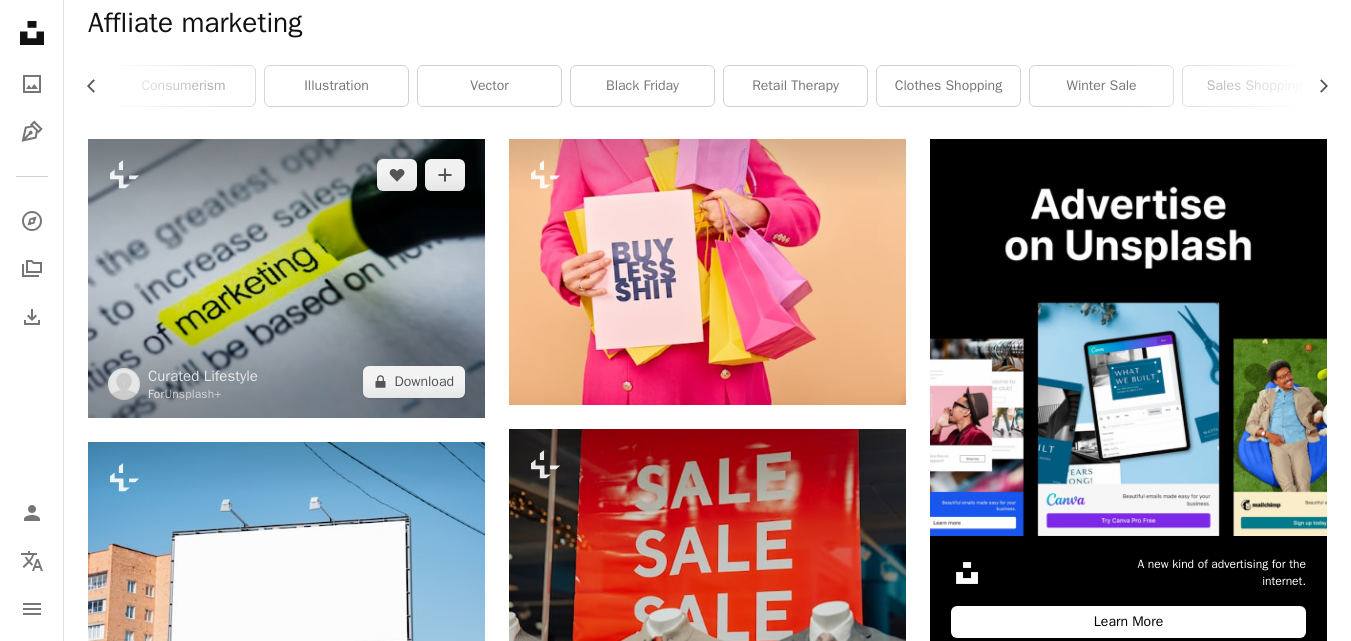 click at bounding box center (286, 278) 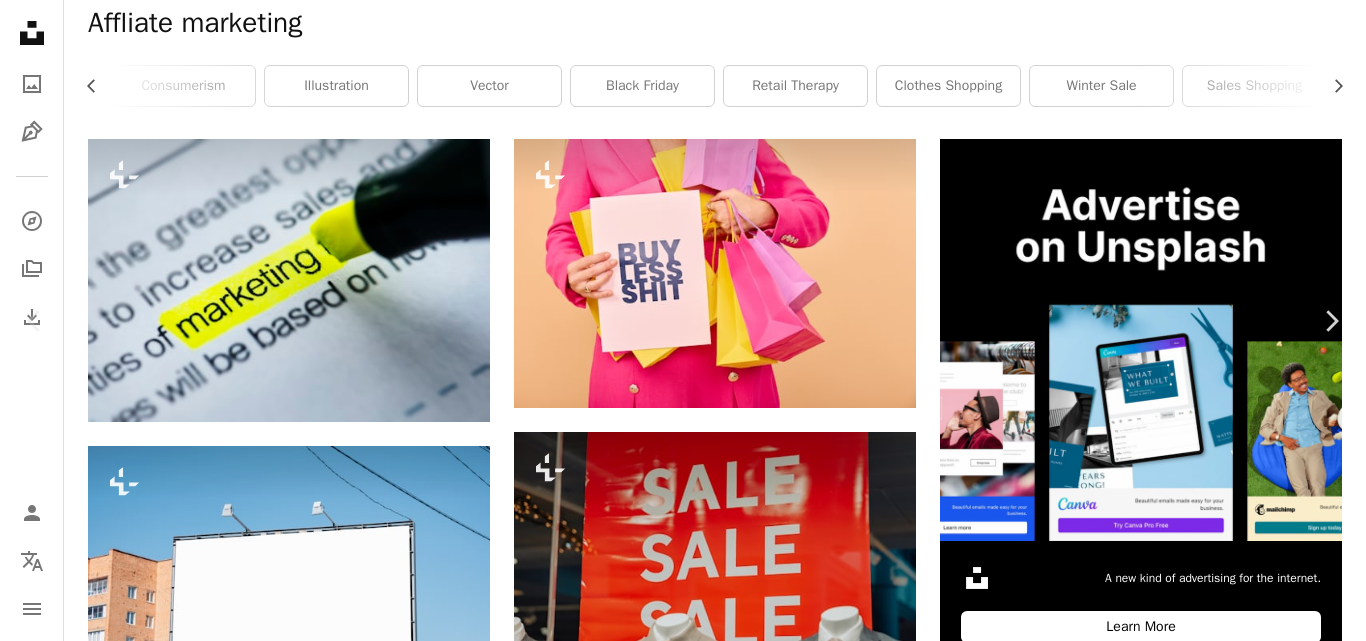 drag, startPoint x: 1101, startPoint y: 384, endPoint x: 16, endPoint y: 20, distance: 1144.4304 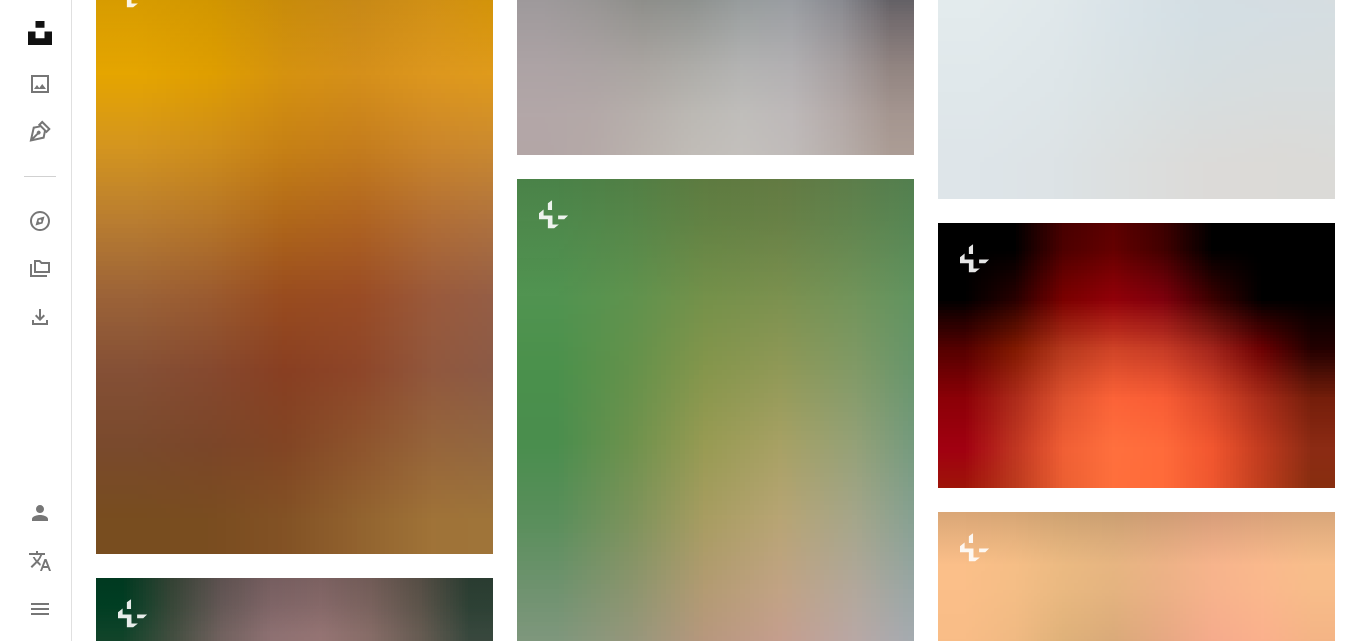 scroll, scrollTop: 2600, scrollLeft: 0, axis: vertical 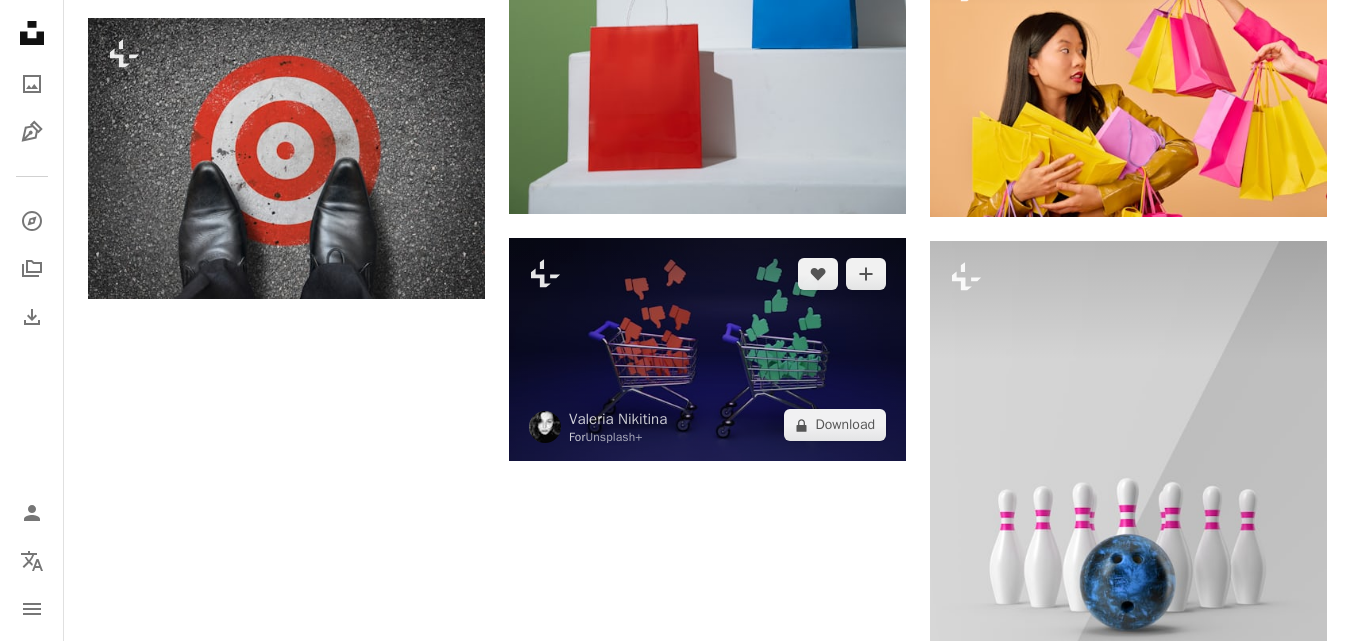 click at bounding box center [707, 349] 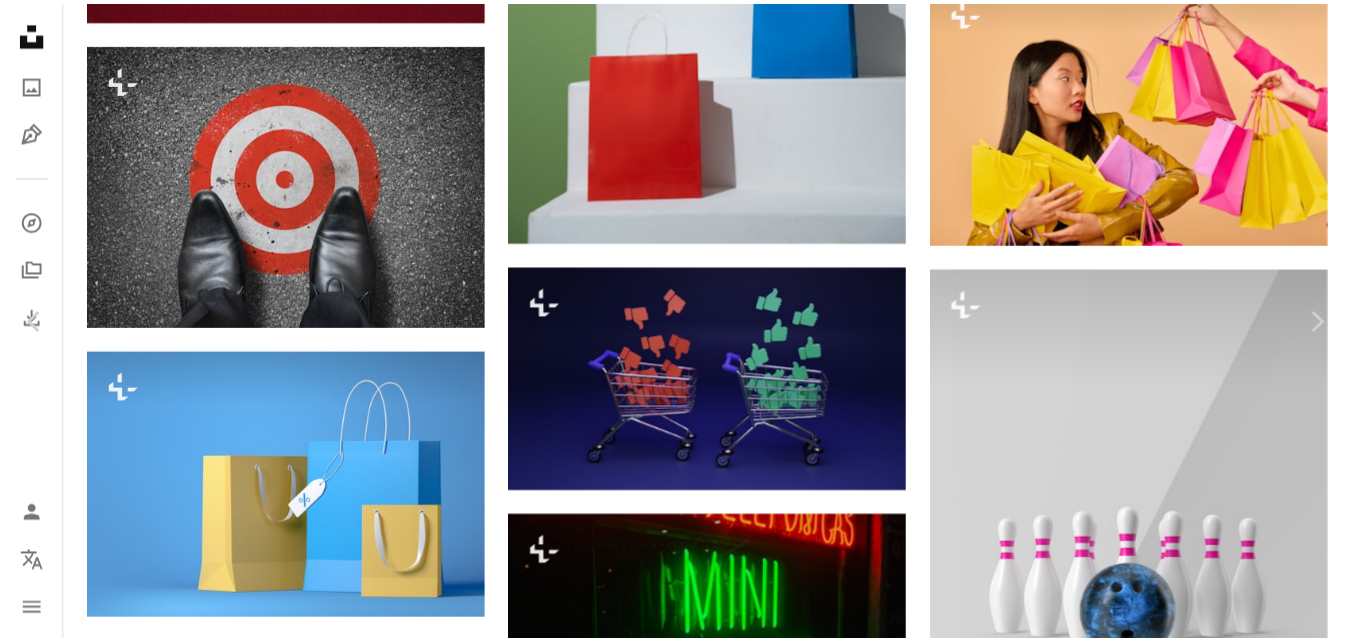 scroll, scrollTop: 720, scrollLeft: 0, axis: vertical 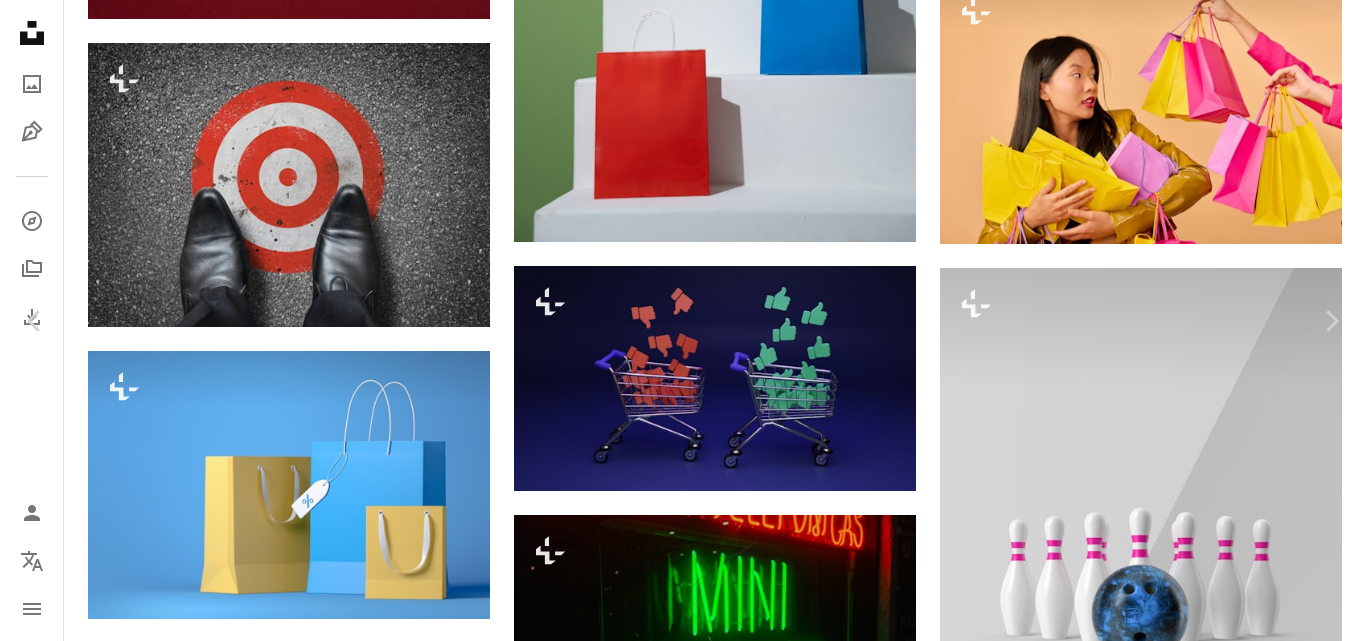 click on "An X shape" at bounding box center [20, 20] 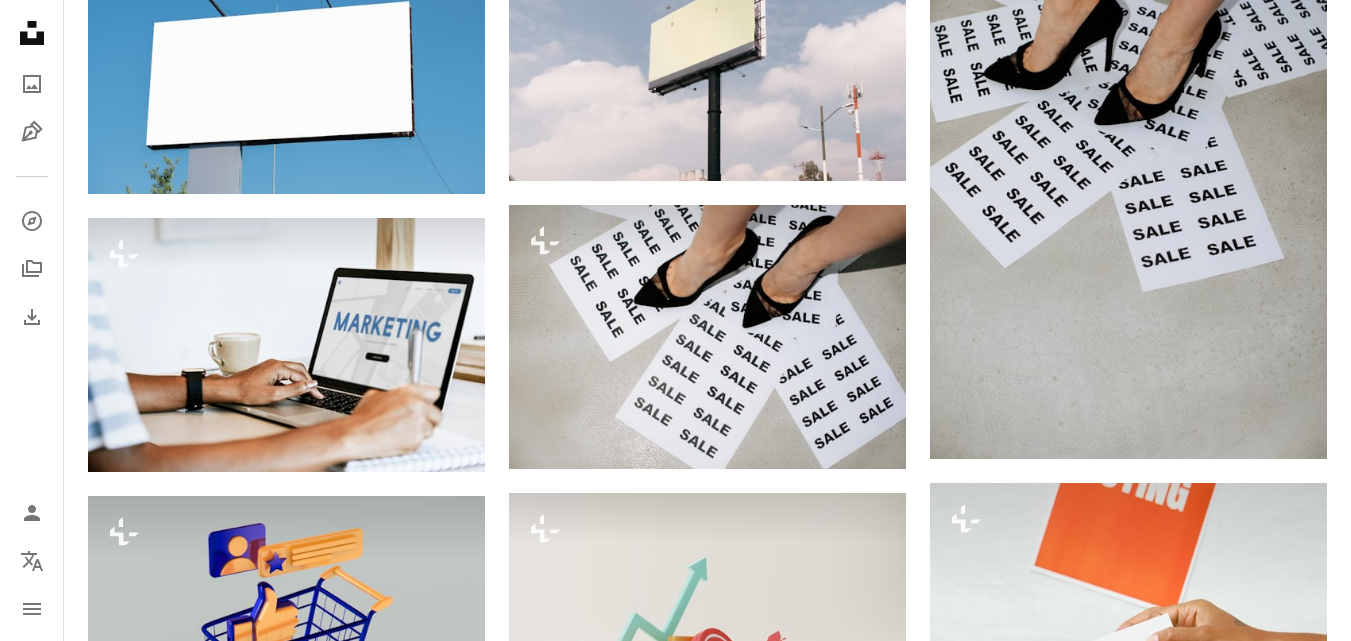 scroll, scrollTop: 1160, scrollLeft: 0, axis: vertical 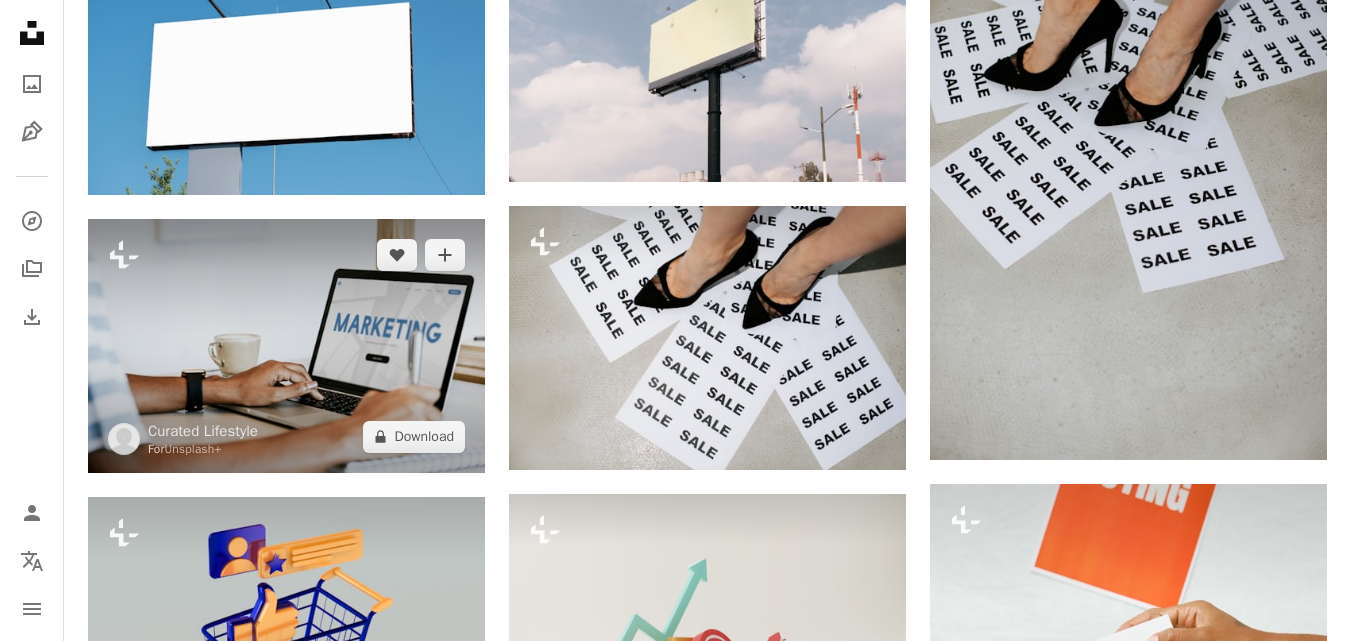 click at bounding box center (286, 346) 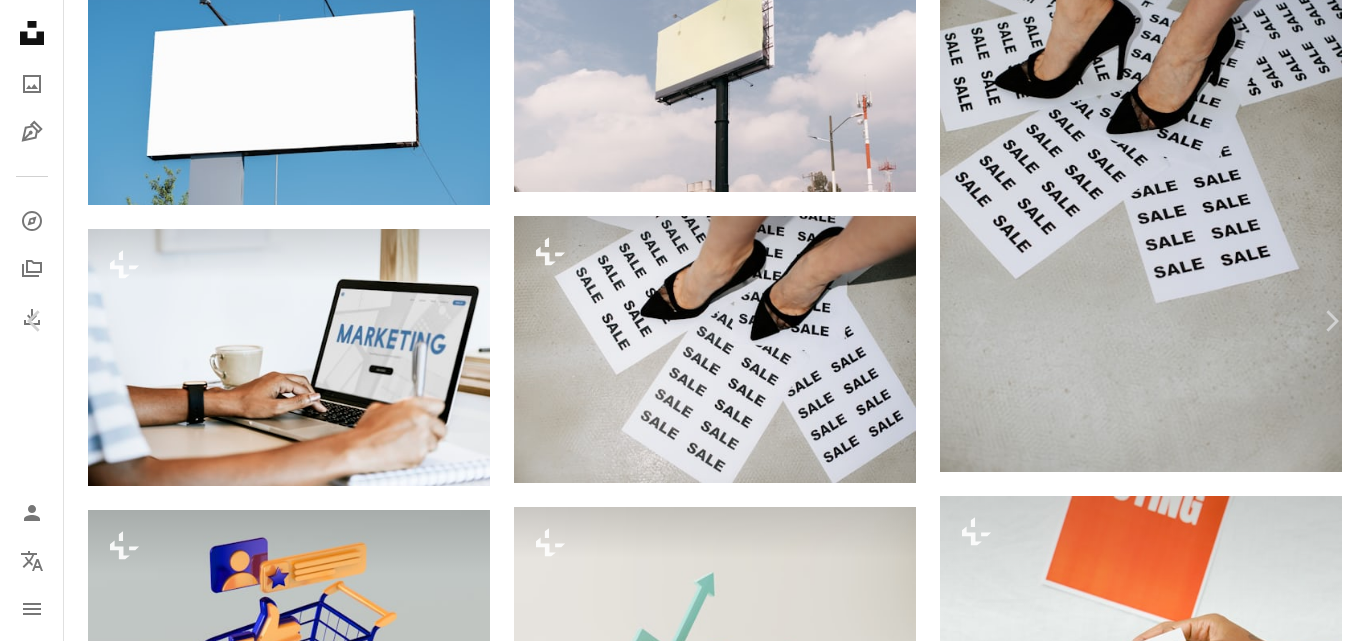 click on "An X shape" at bounding box center [20, 20] 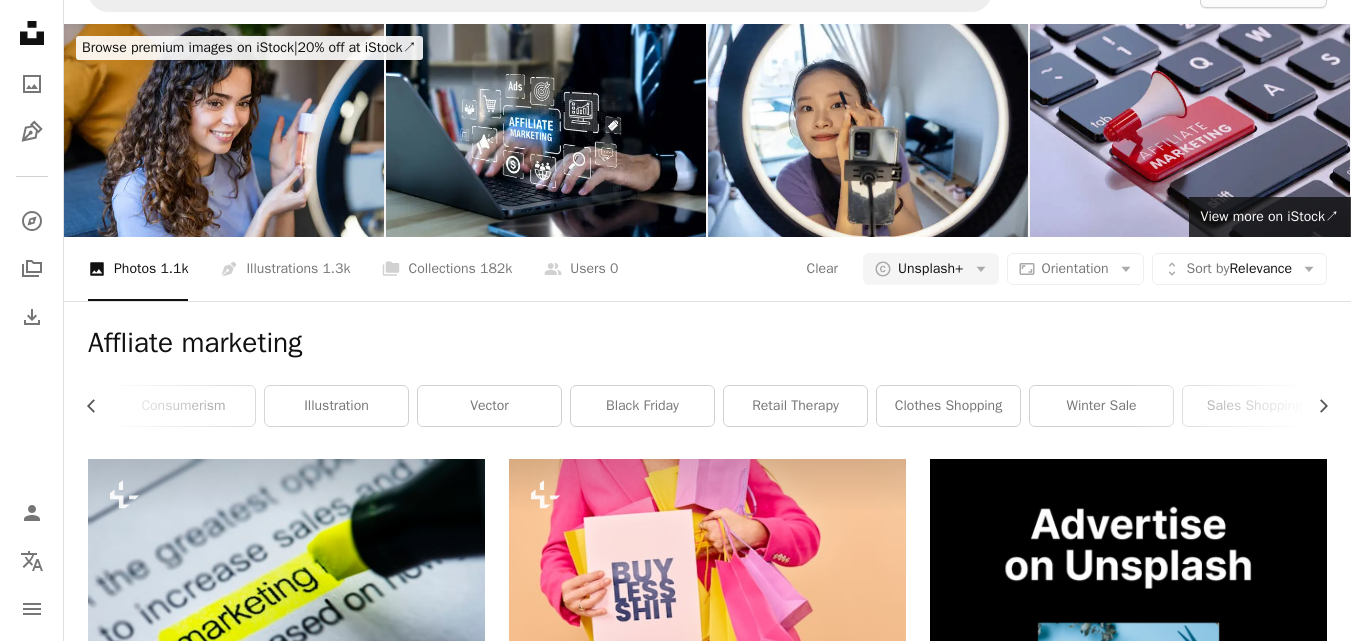 scroll, scrollTop: 0, scrollLeft: 0, axis: both 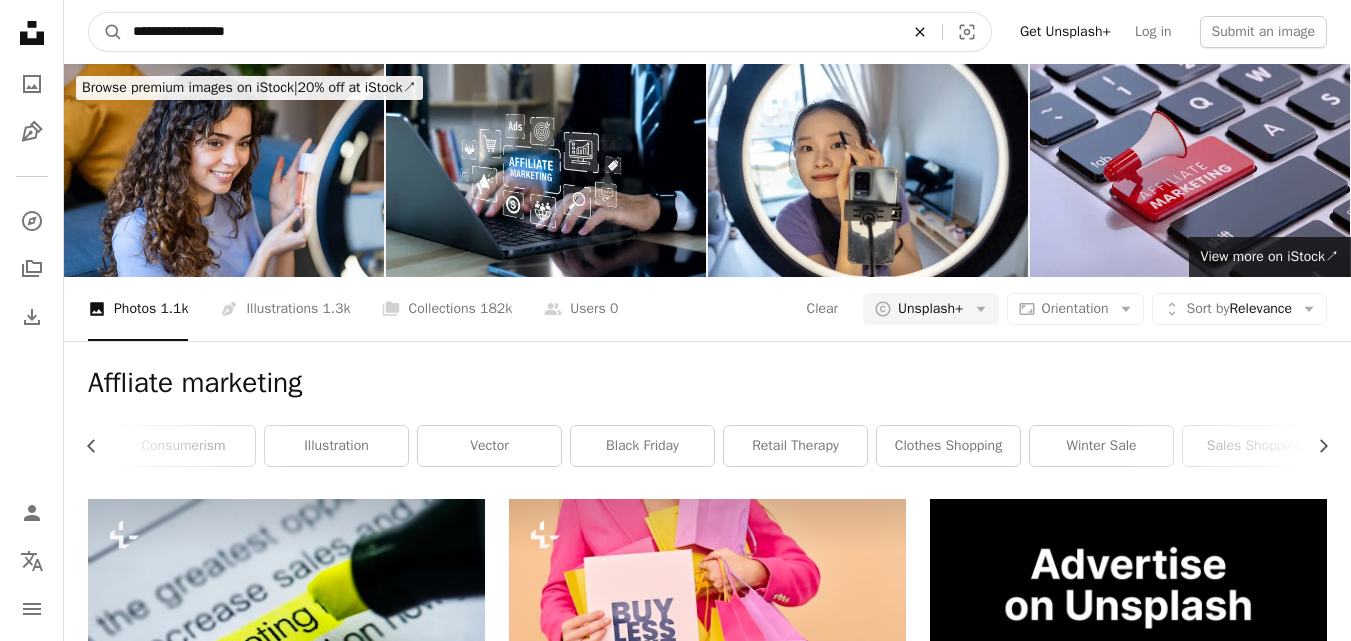 click on "An X shape" 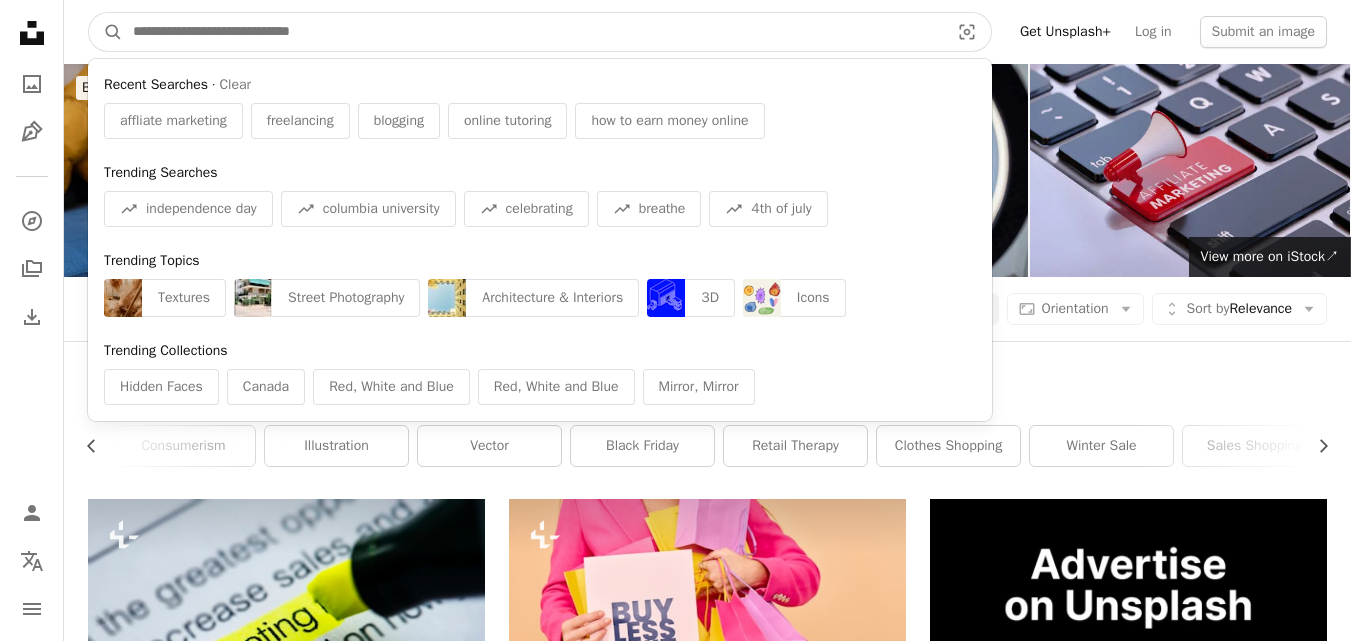 click at bounding box center (533, 32) 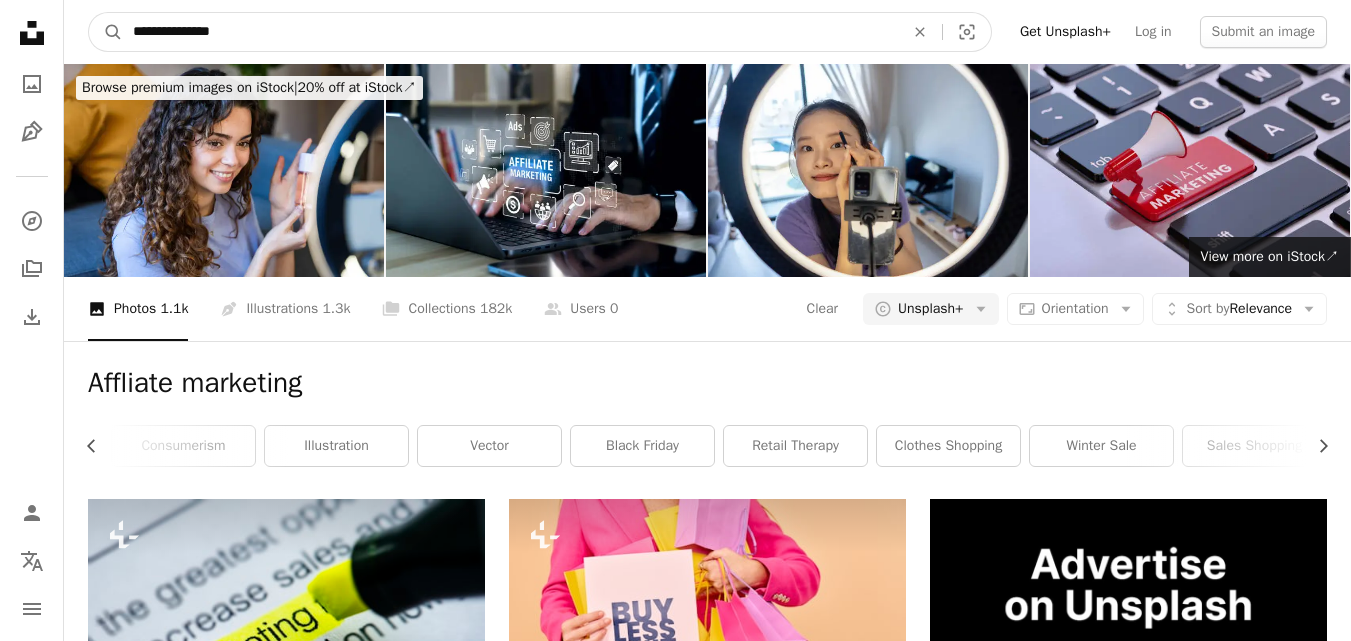 type on "**********" 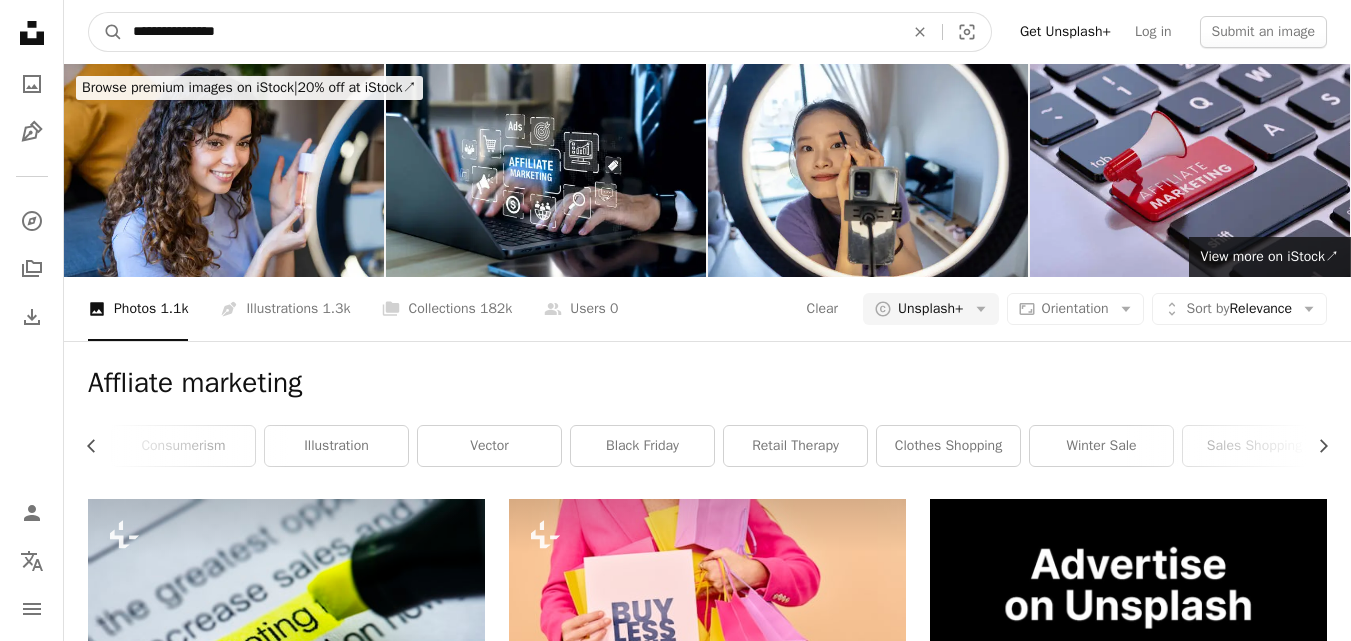 click on "A magnifying glass" at bounding box center (106, 32) 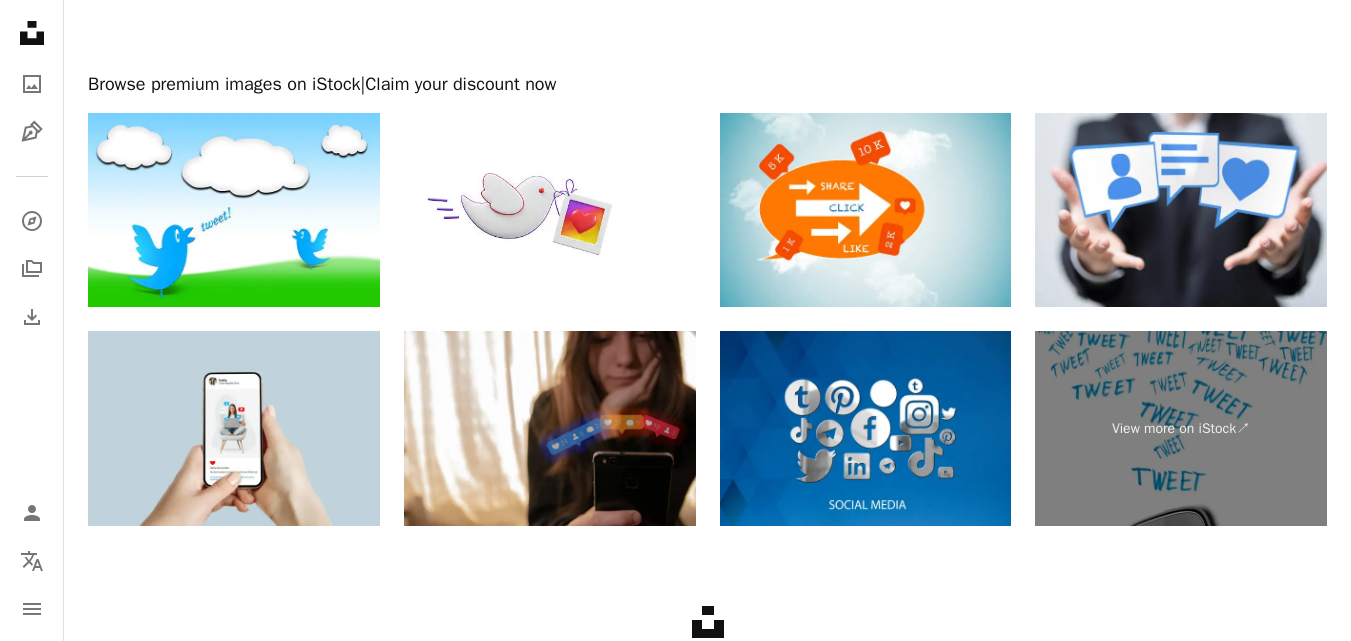 scroll, scrollTop: 3800, scrollLeft: 0, axis: vertical 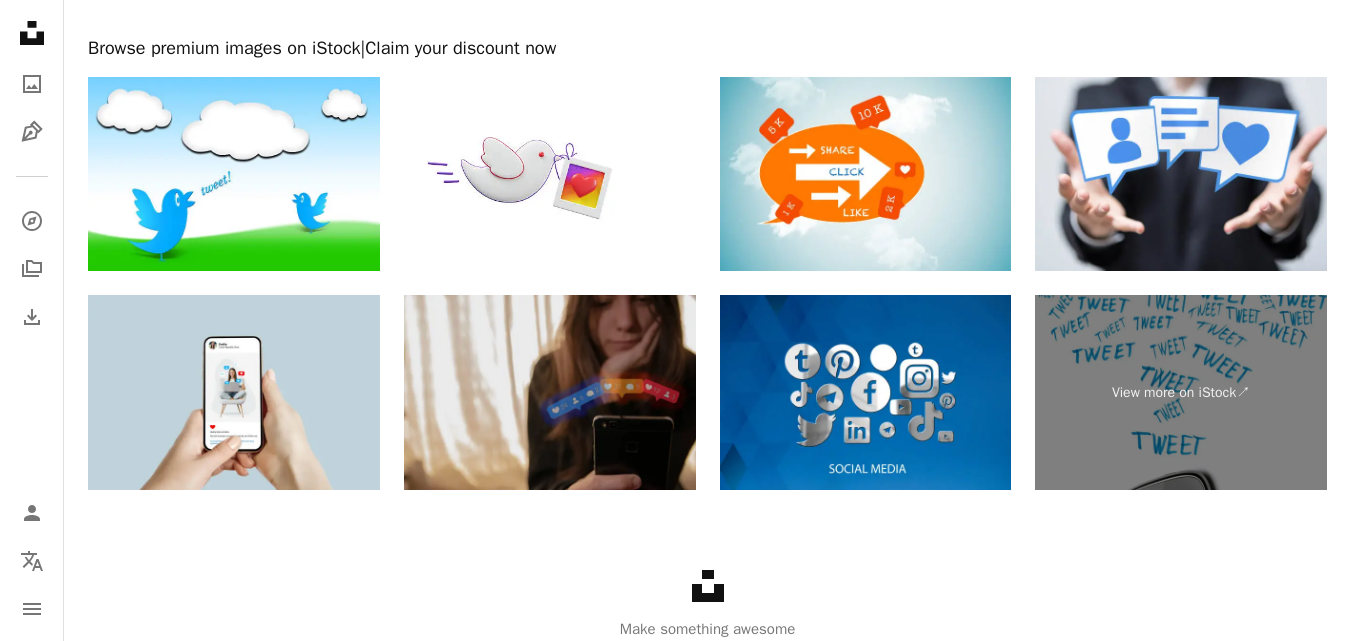 click at bounding box center (550, 392) 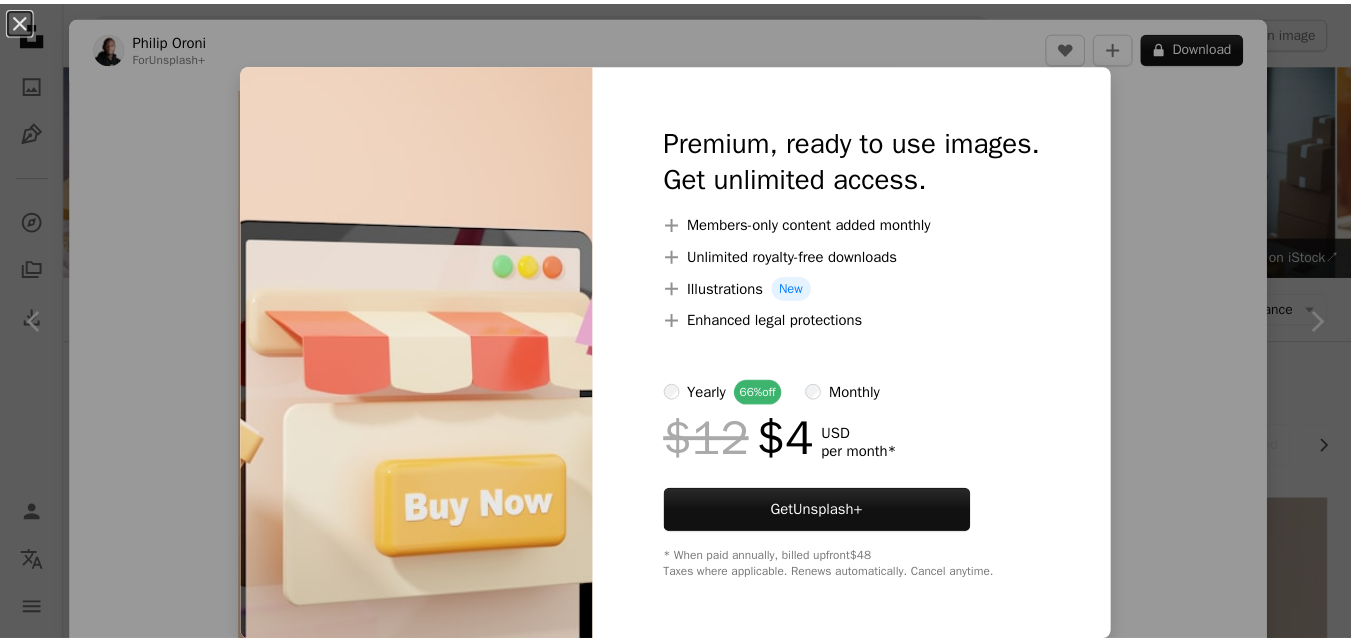 scroll, scrollTop: 2200, scrollLeft: 0, axis: vertical 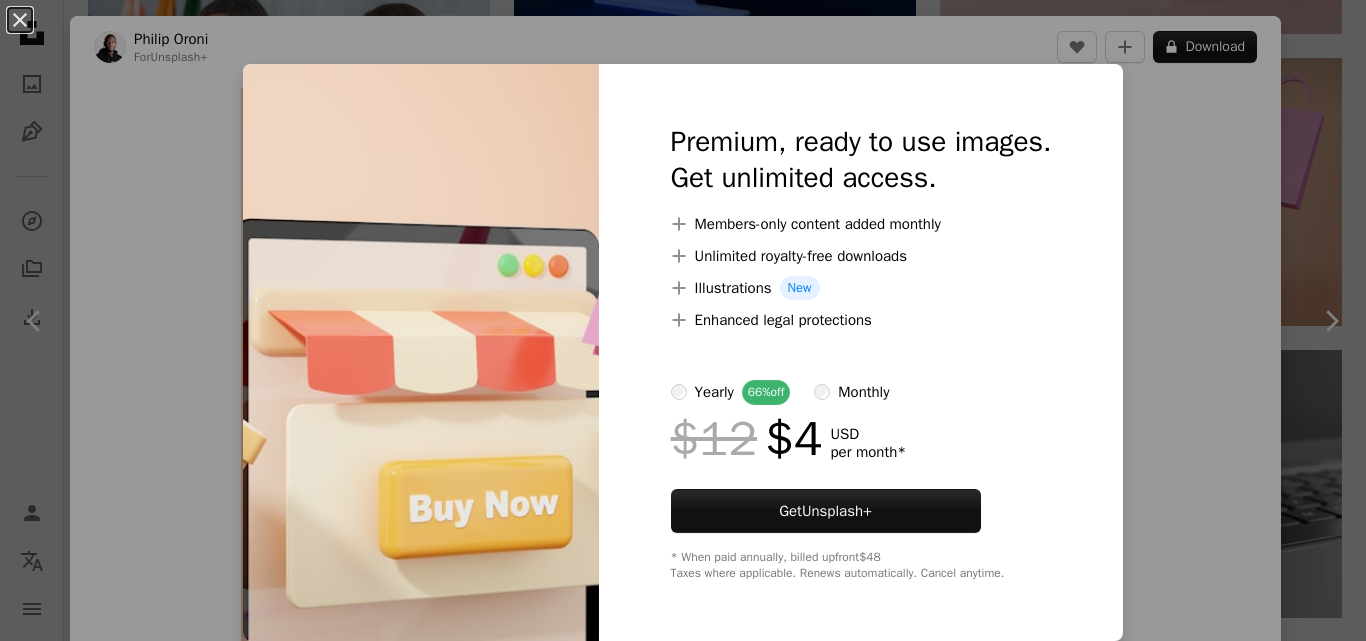 click on "An X shape Premium, ready to use images. Get unlimited access. A plus sign Members-only content added monthly A plus sign Unlimited royalty-free downloads A plus sign Illustrations  New A plus sign Enhanced legal protections yearly 66%  off monthly $12   $4 USD per month * Get  Unsplash+ * When paid annually, billed upfront  $48 Taxes where applicable. Renews automatically. Cancel anytime." at bounding box center [683, 320] 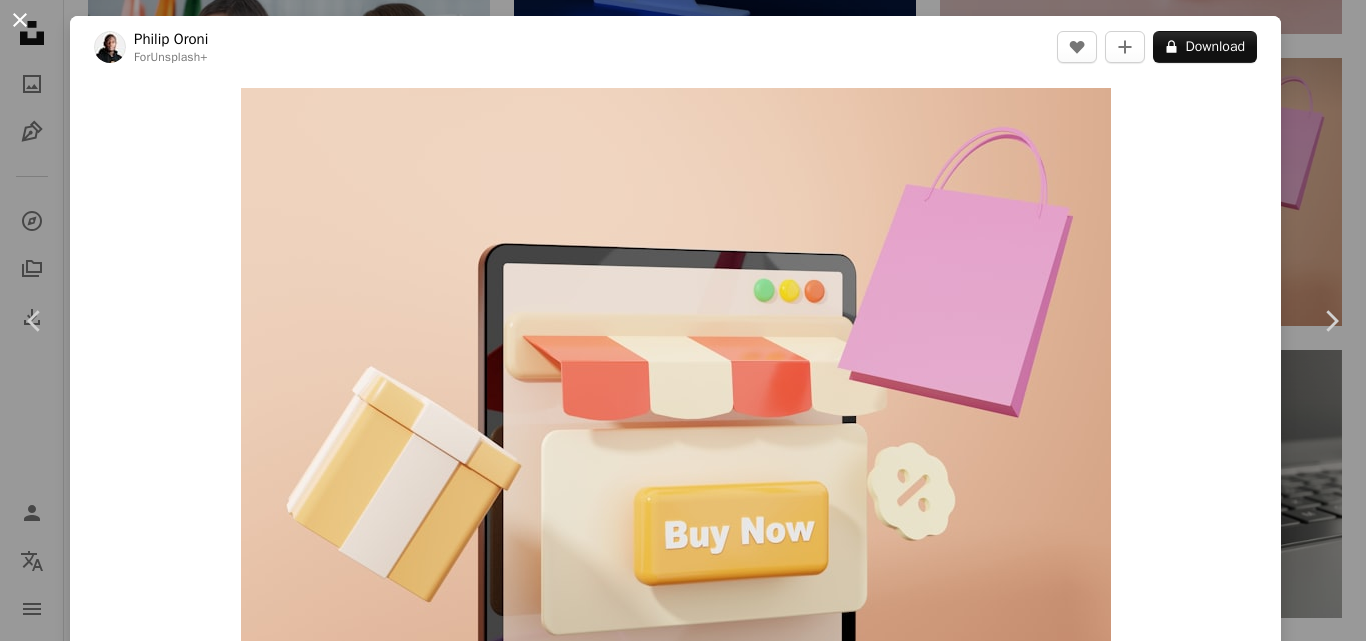 click on "An X shape" at bounding box center (20, 20) 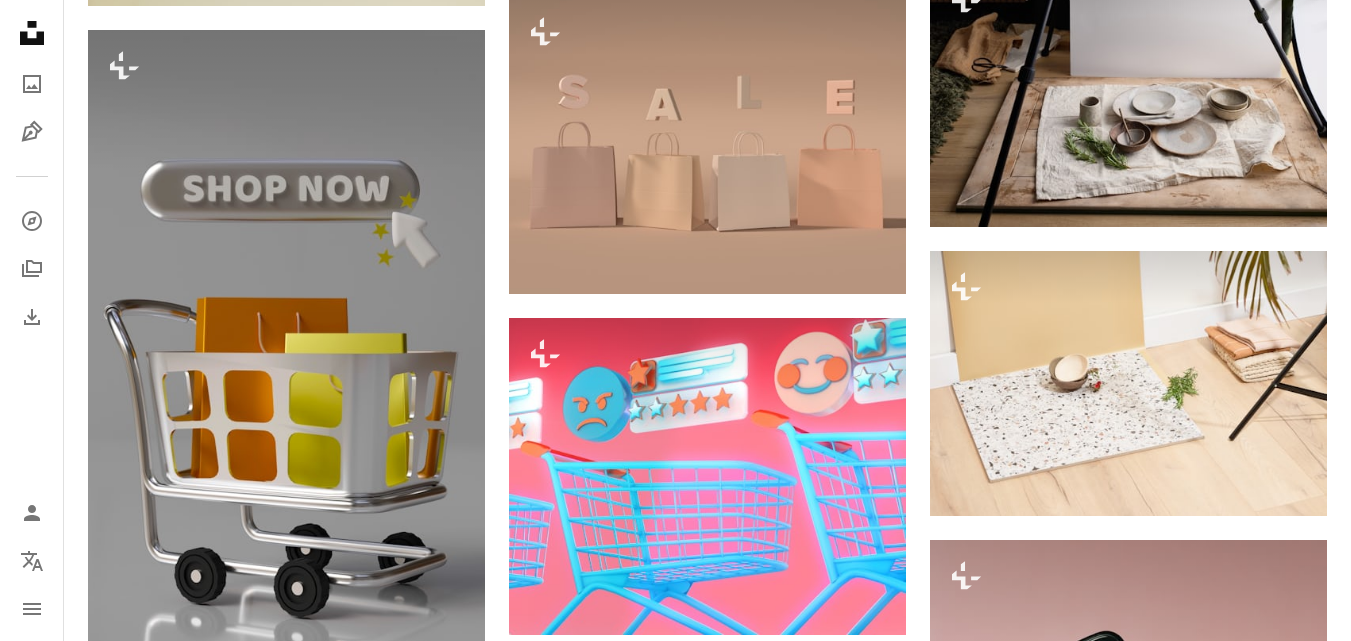 scroll, scrollTop: 520, scrollLeft: 0, axis: vertical 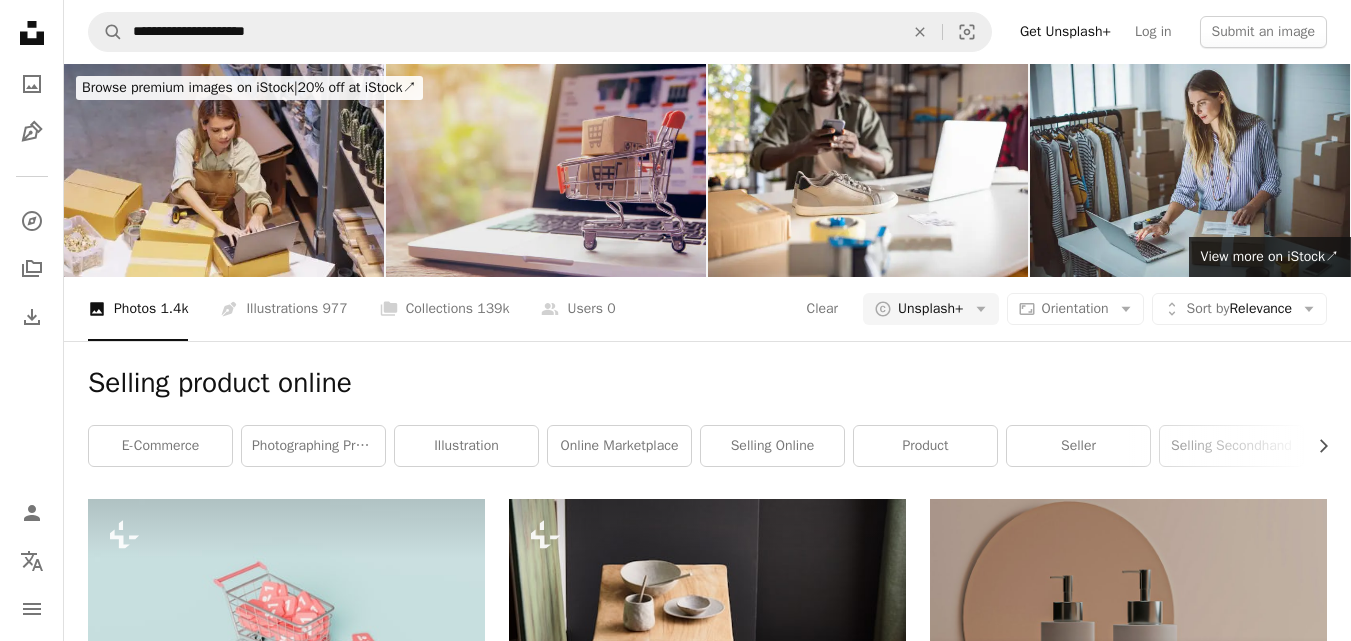 click at bounding box center (546, 170) 